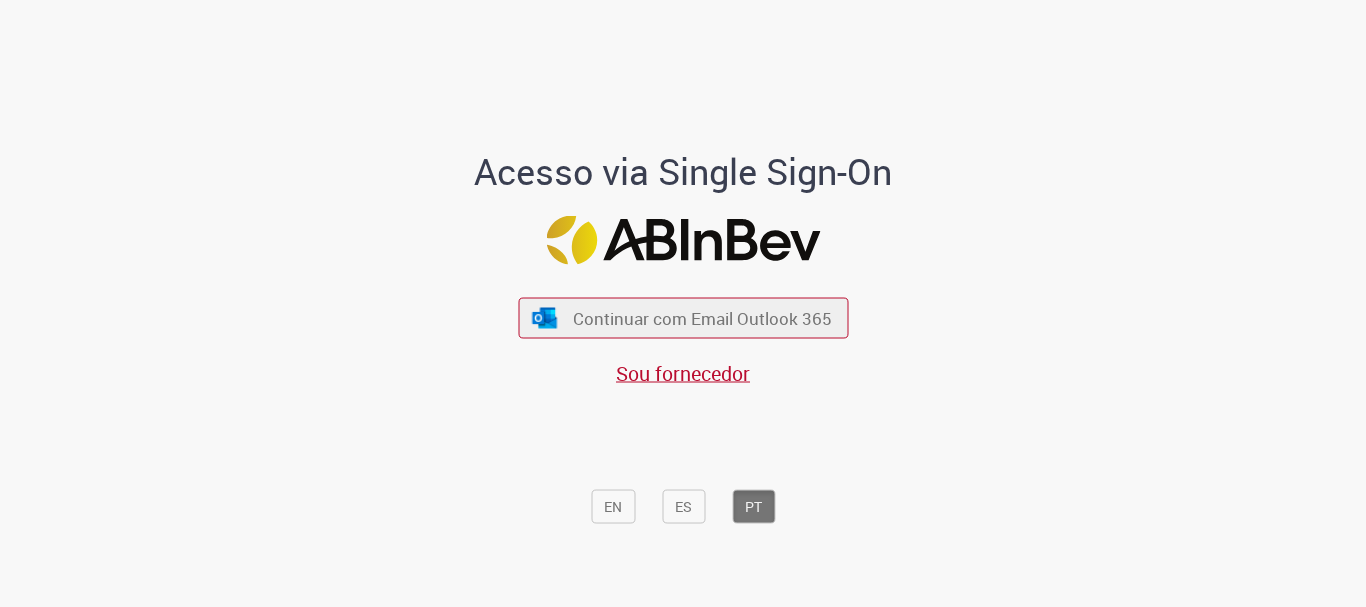 scroll, scrollTop: 0, scrollLeft: 0, axis: both 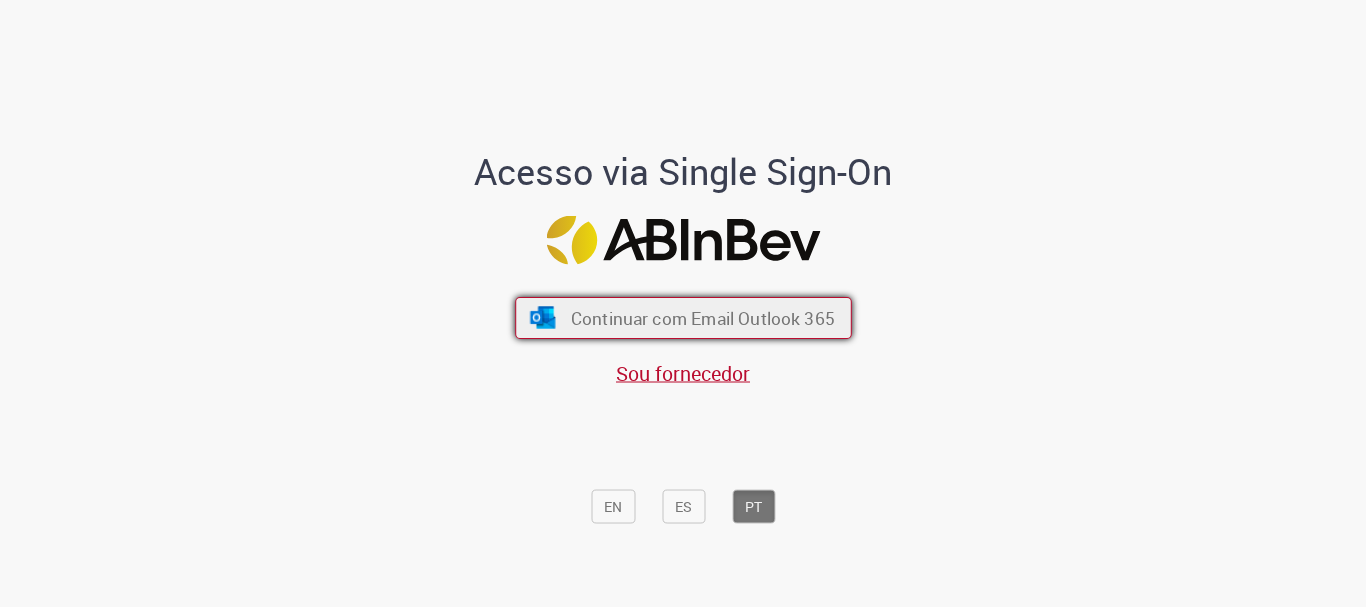 click on "Continuar com Email Outlook 365" at bounding box center [702, 318] 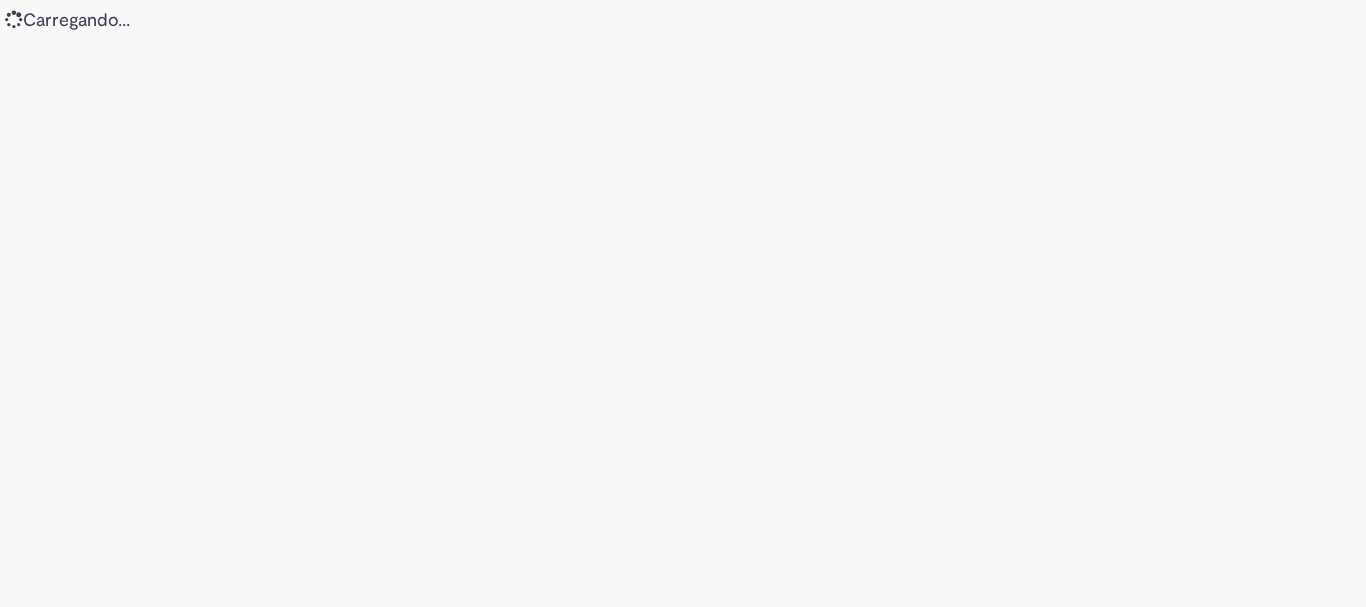 scroll, scrollTop: 0, scrollLeft: 0, axis: both 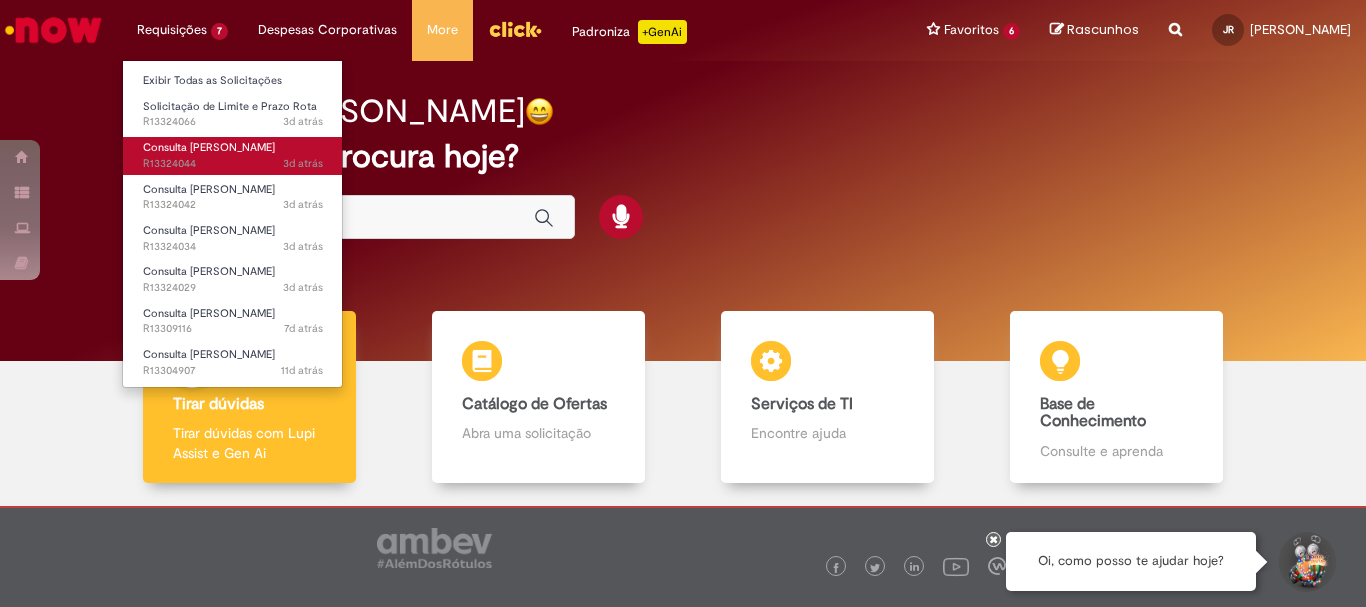 click on "Consulta [PERSON_NAME]" at bounding box center [209, 147] 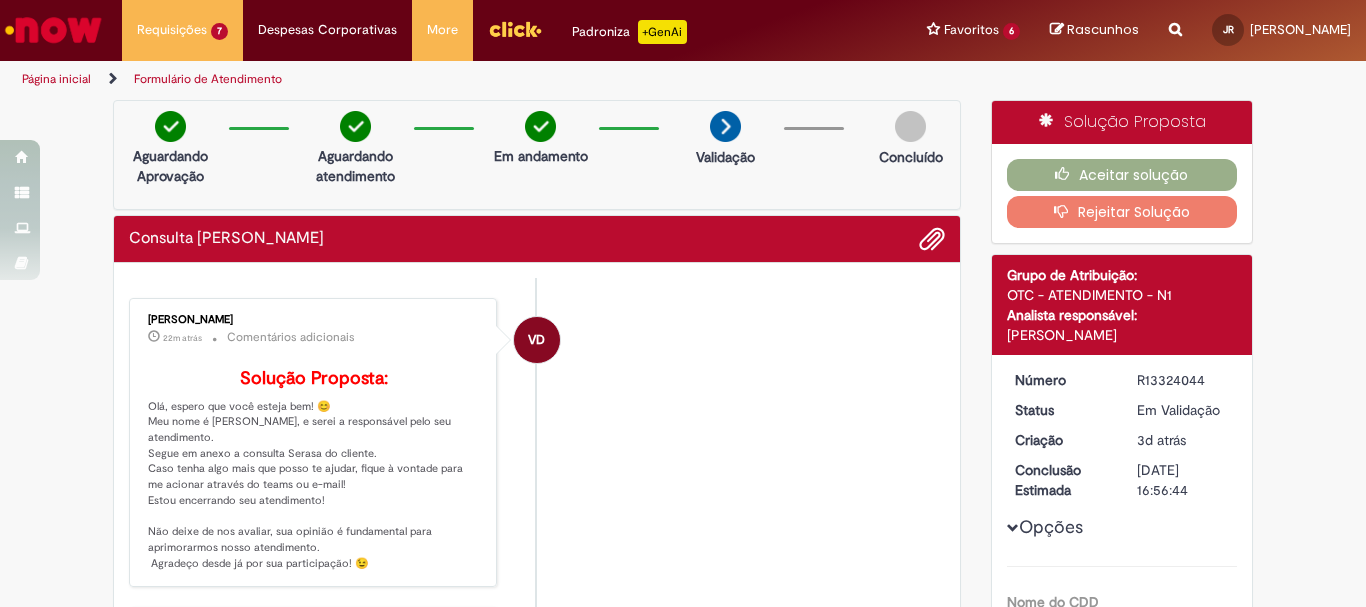 scroll, scrollTop: 300, scrollLeft: 0, axis: vertical 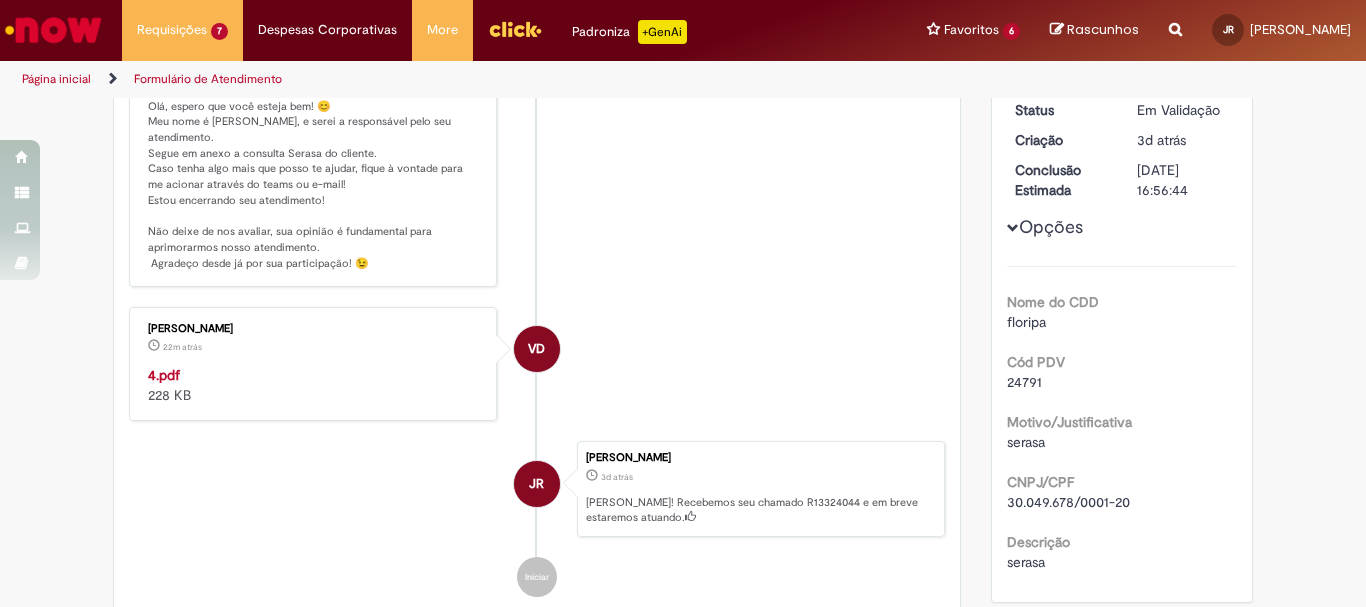 click on "4.pdf" at bounding box center [164, 375] 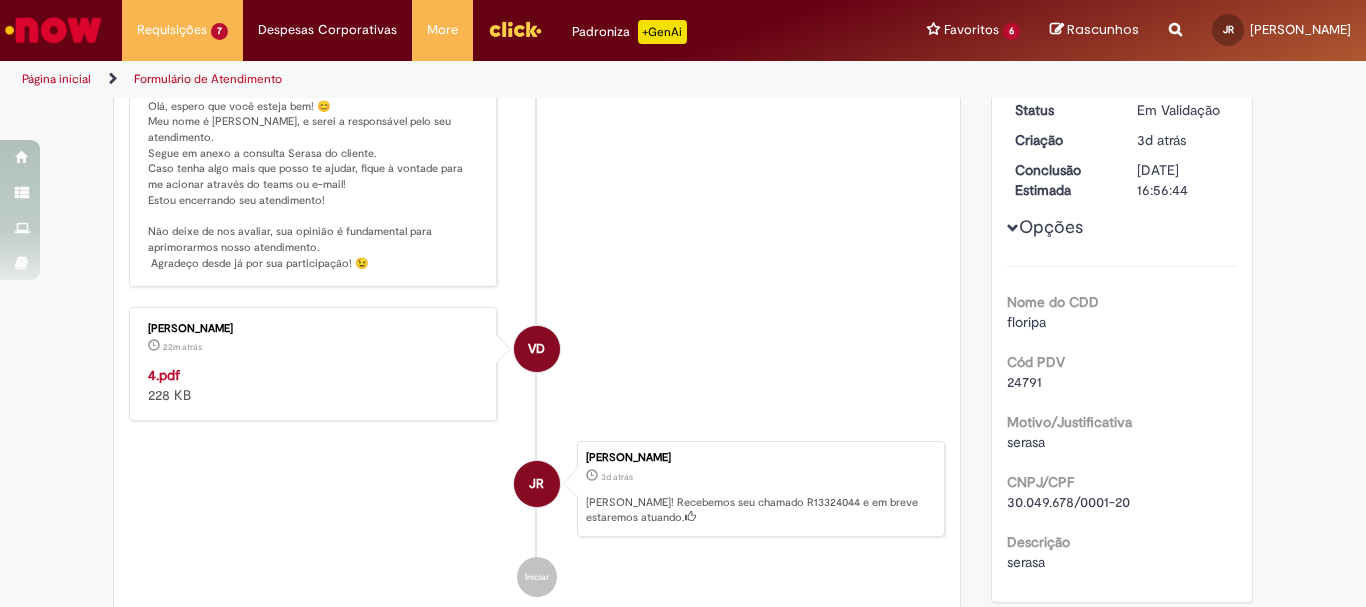 scroll, scrollTop: 0, scrollLeft: 0, axis: both 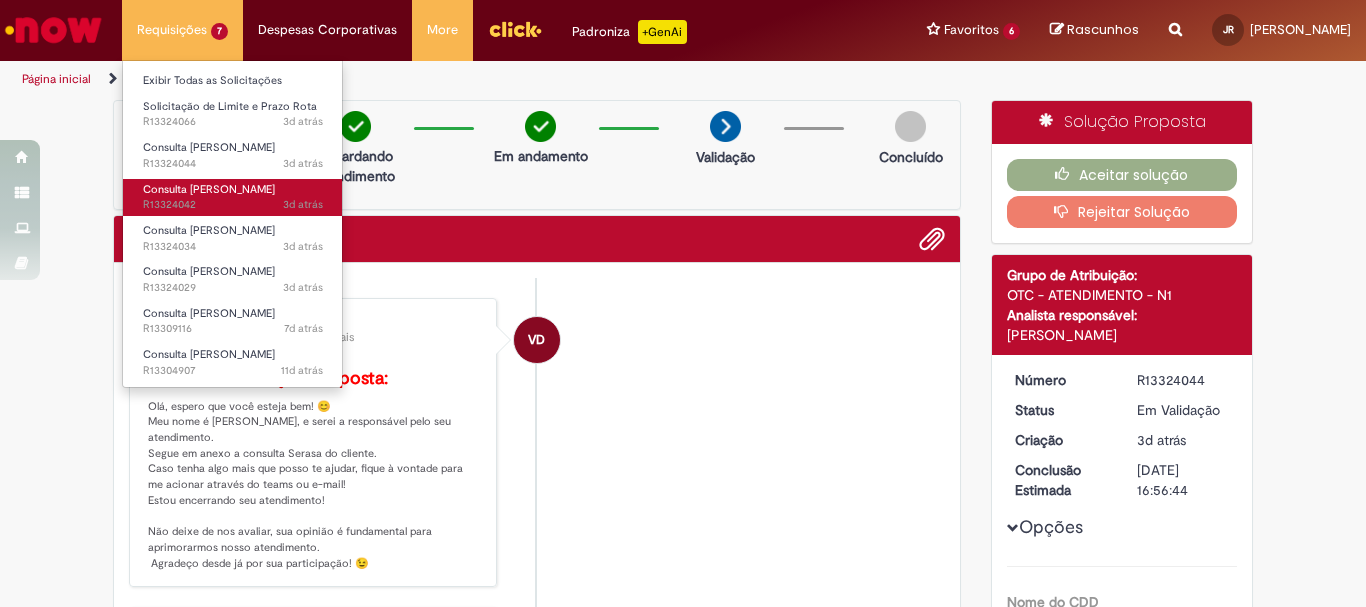 click on "Consulta [PERSON_NAME]" at bounding box center [209, 189] 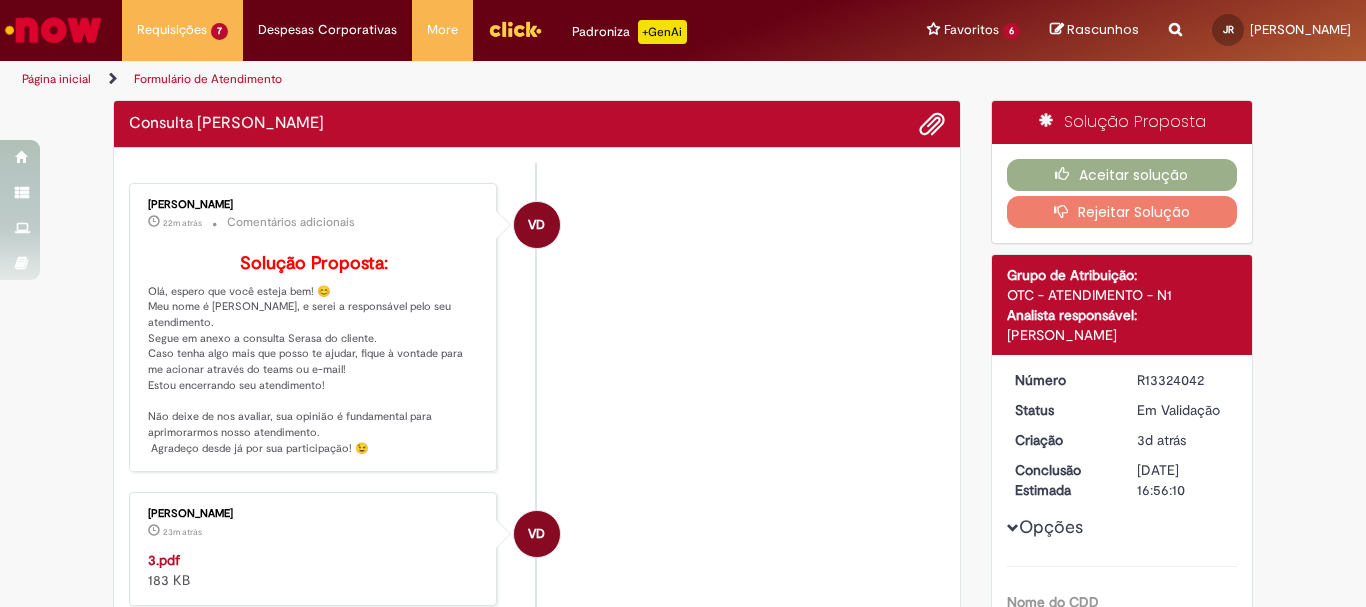 click on "VD" at bounding box center (537, 403) 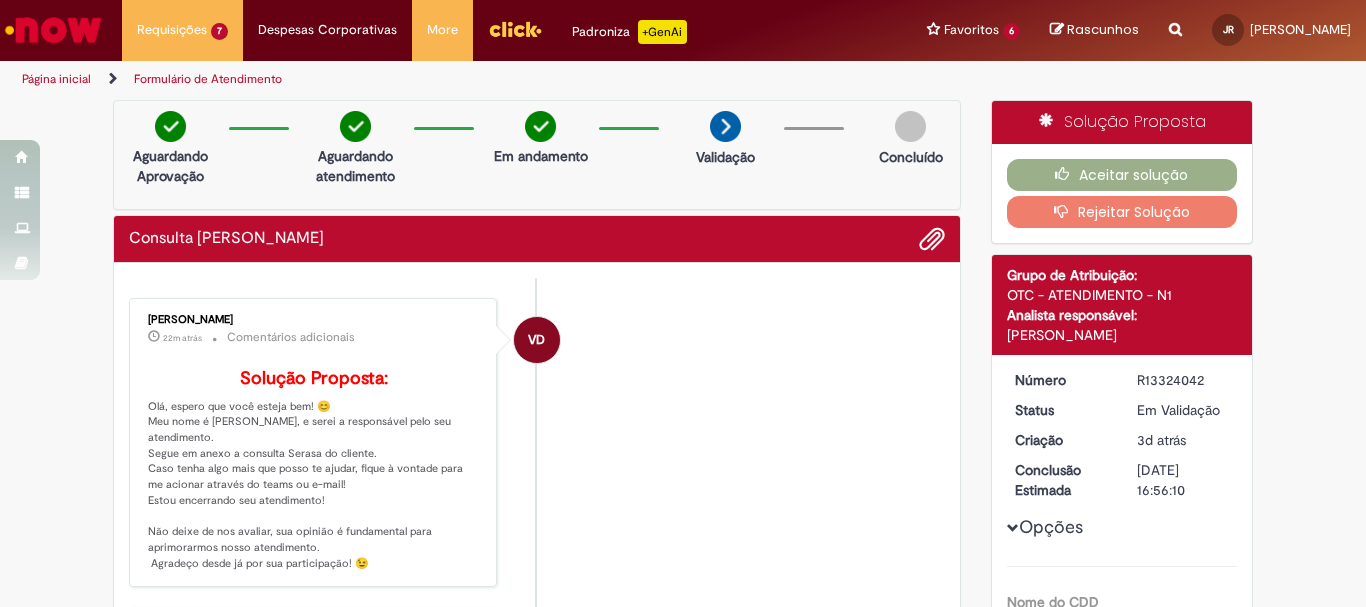 scroll, scrollTop: 215, scrollLeft: 0, axis: vertical 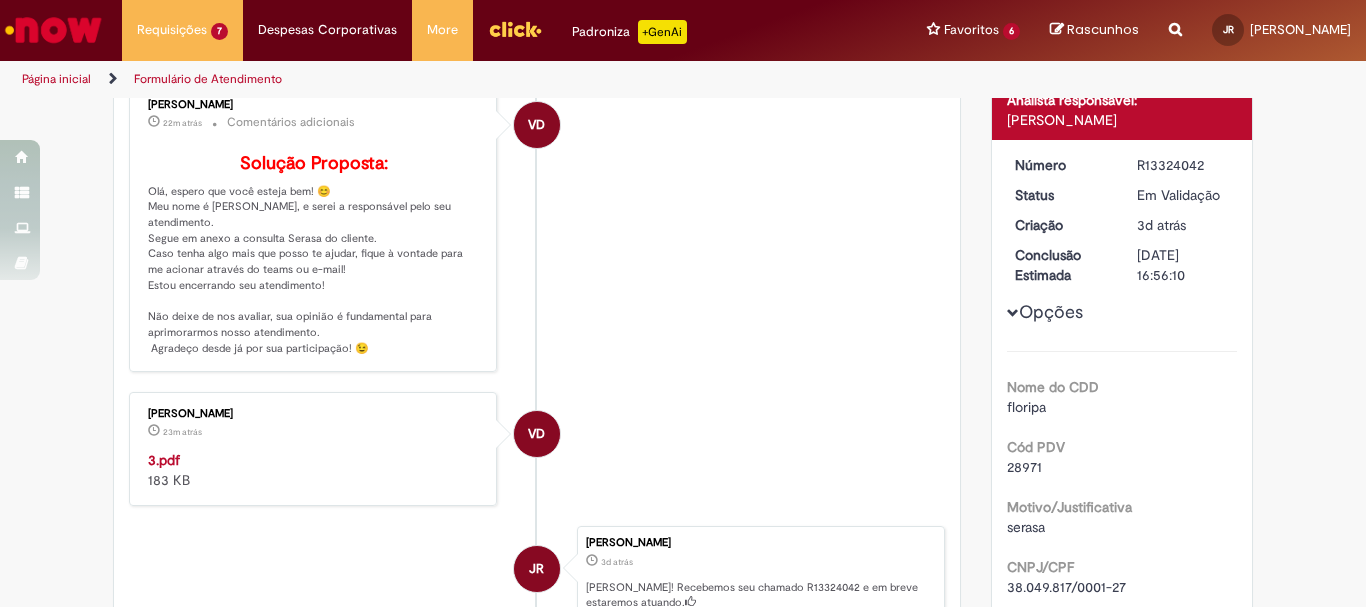 click on "3.pdf" at bounding box center [164, 460] 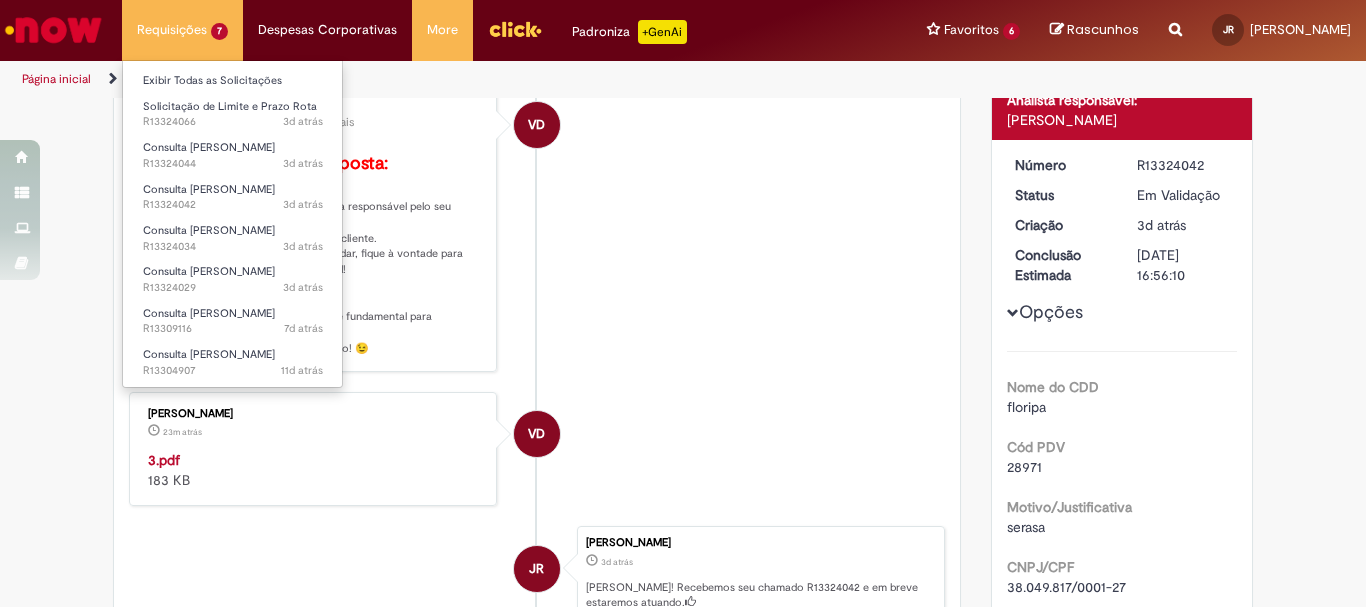 scroll, scrollTop: 0, scrollLeft: 0, axis: both 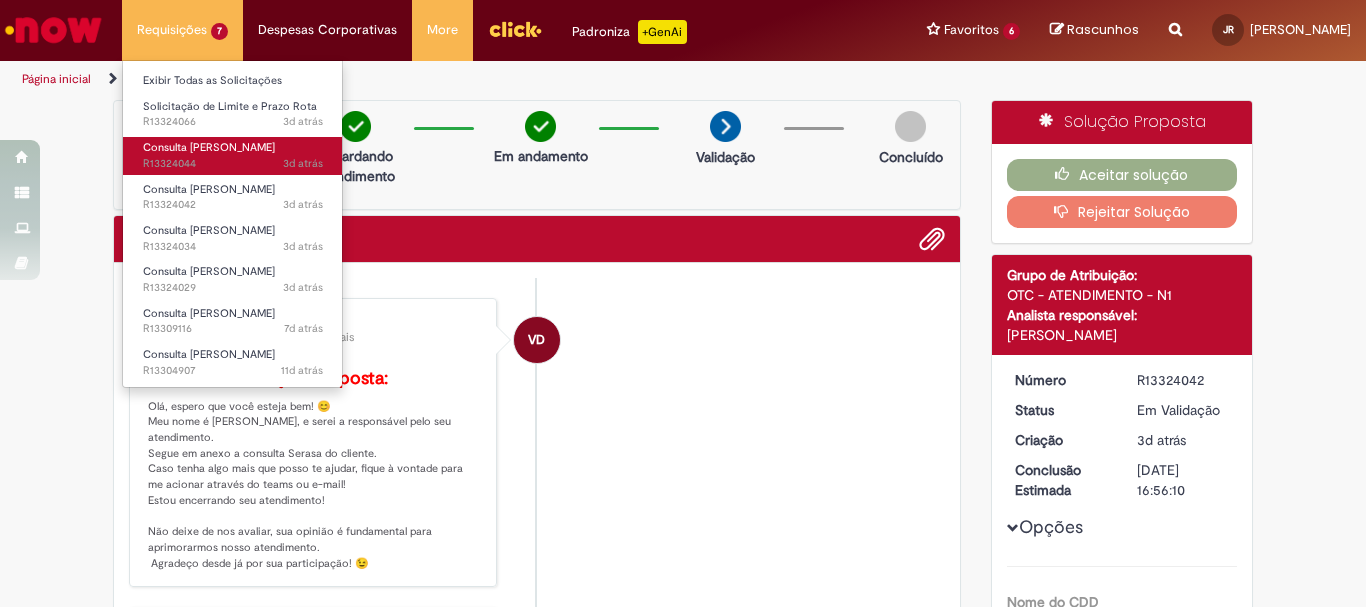 click on "3d atrás 3 dias atrás  R13324044" at bounding box center [233, 164] 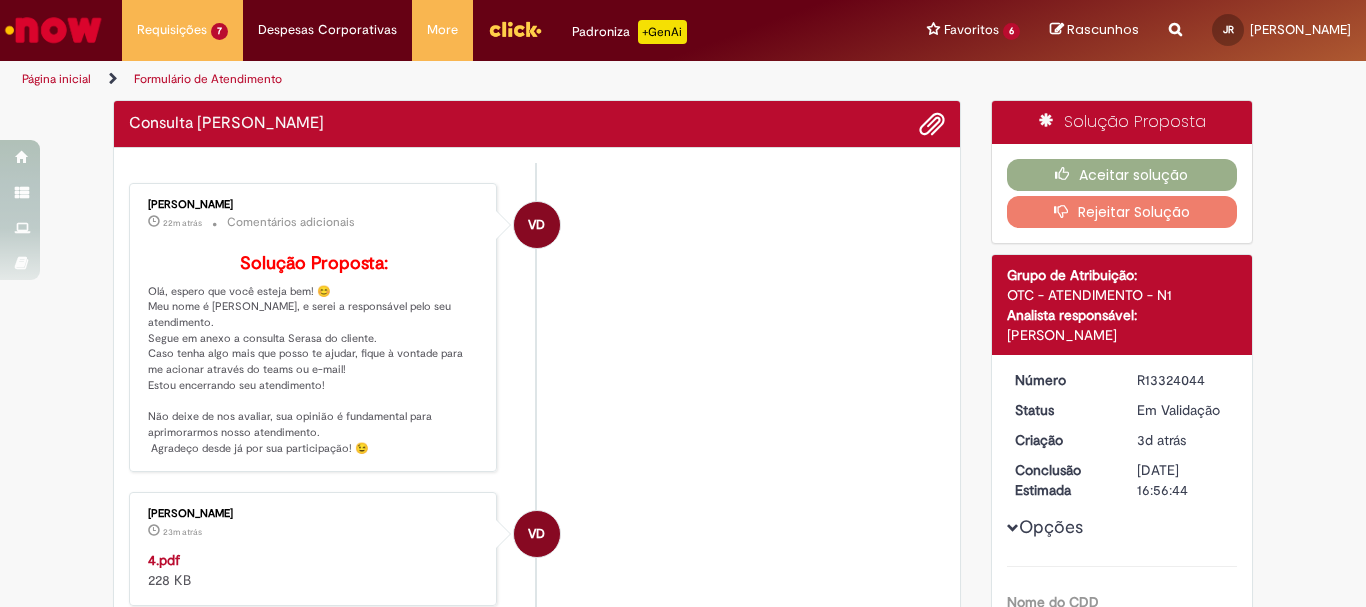 click on "Aceitar solução" at bounding box center (1122, 175) 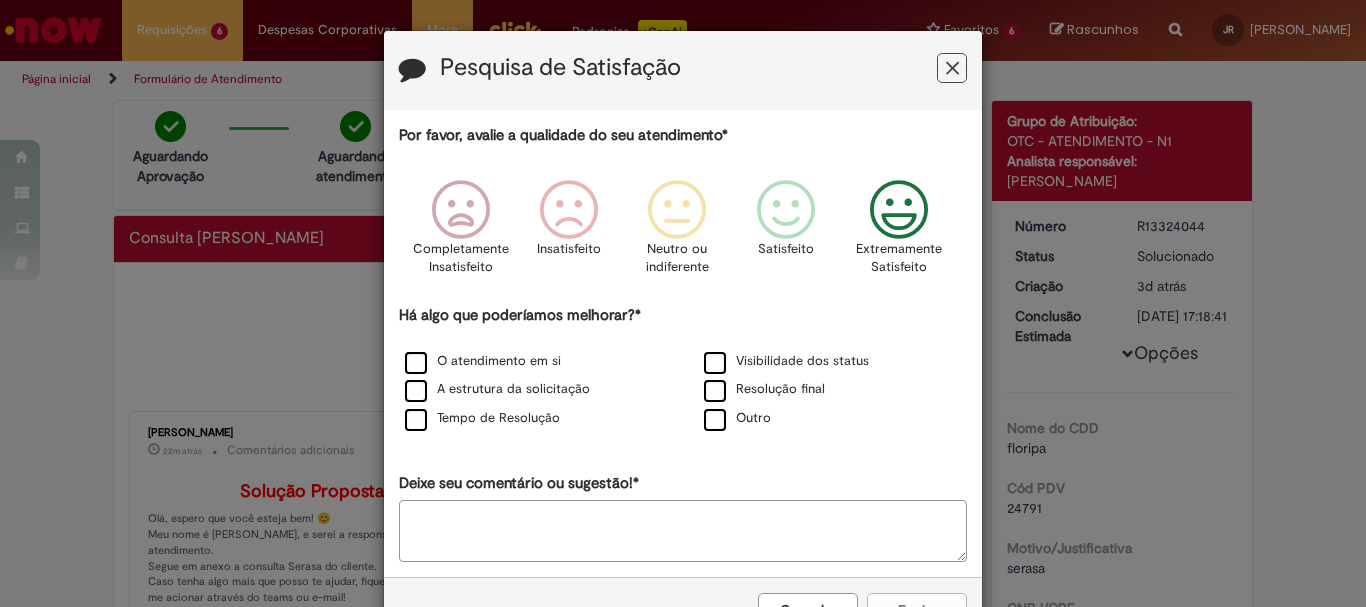 click at bounding box center [899, 210] 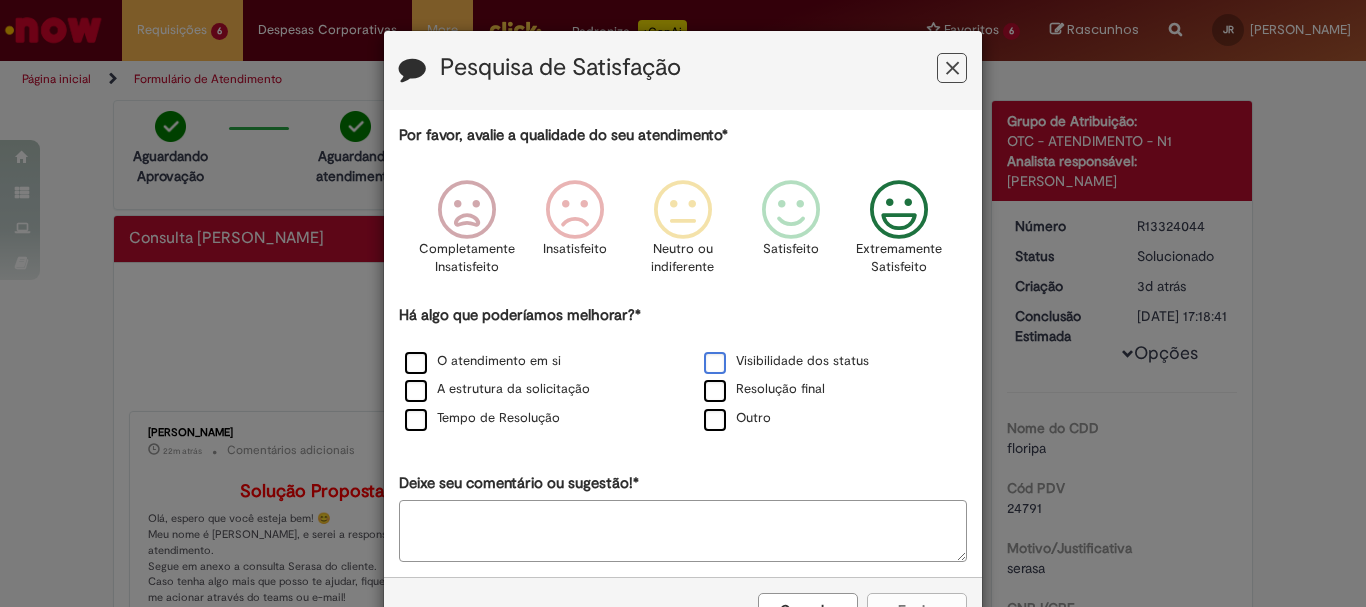 click on "Visibilidade dos status" at bounding box center (786, 361) 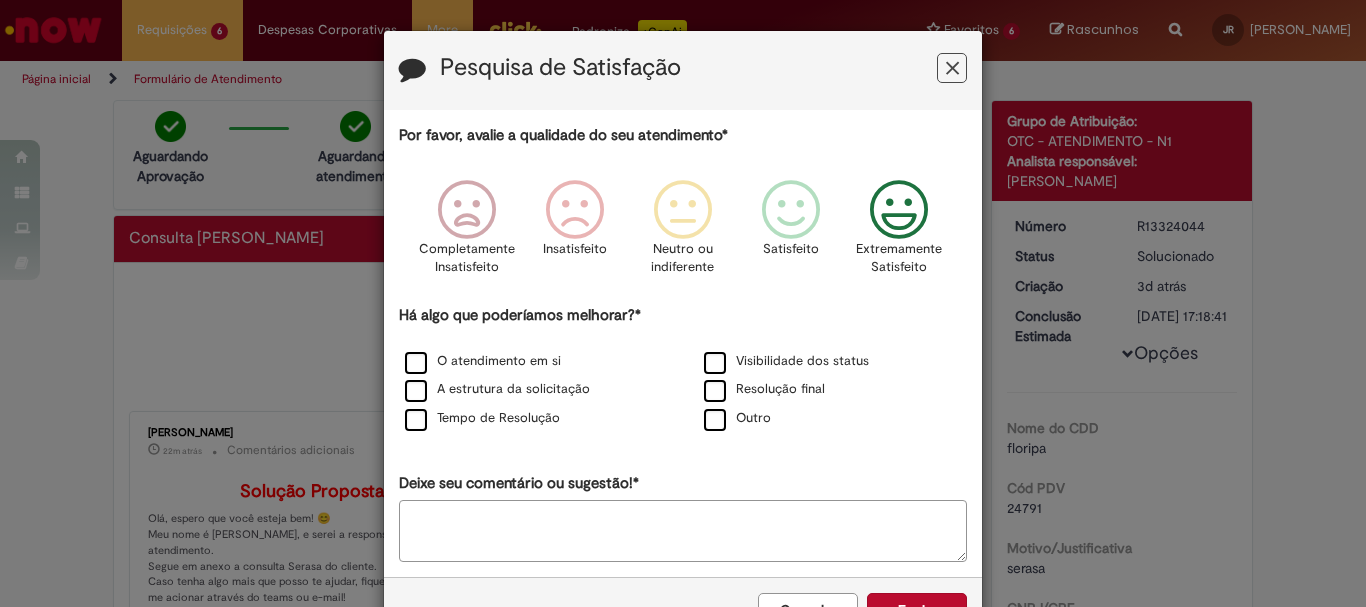 scroll, scrollTop: 66, scrollLeft: 0, axis: vertical 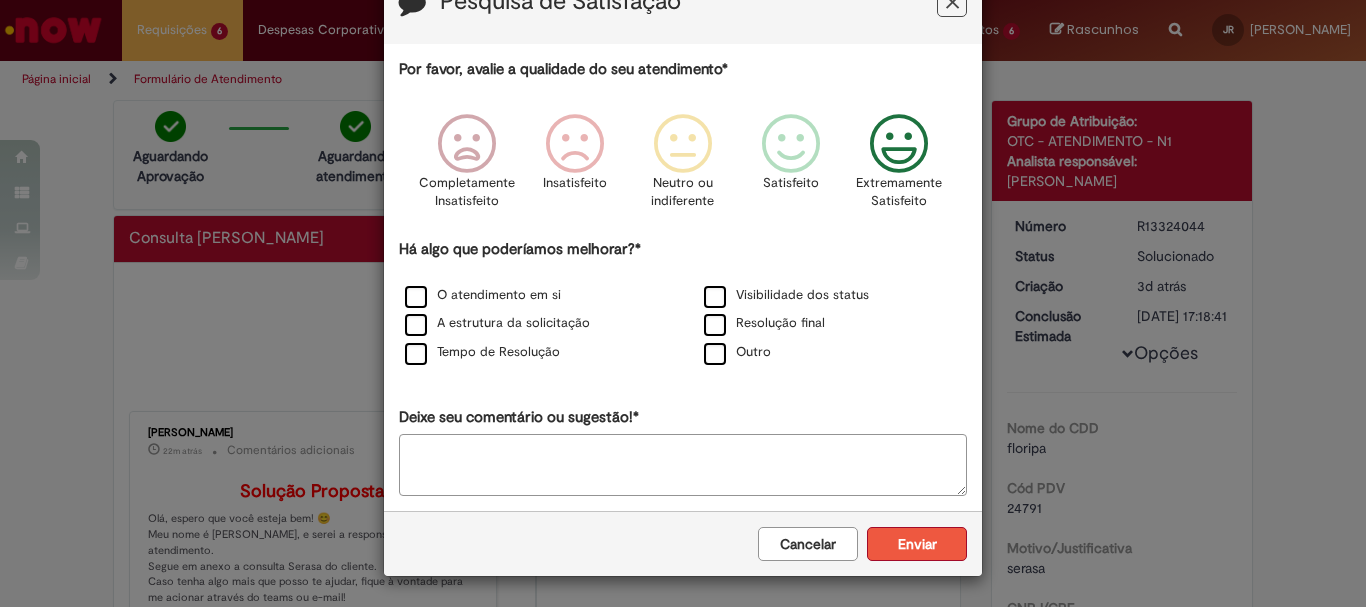 click on "Enviar" at bounding box center (917, 544) 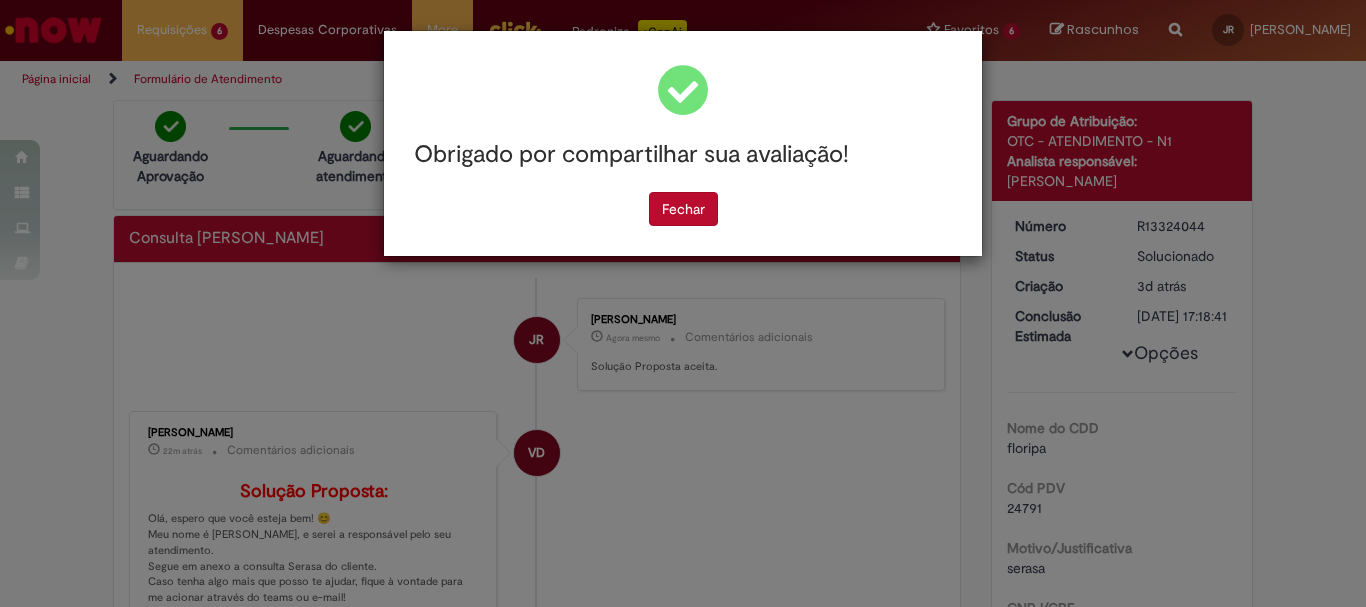 scroll, scrollTop: 0, scrollLeft: 0, axis: both 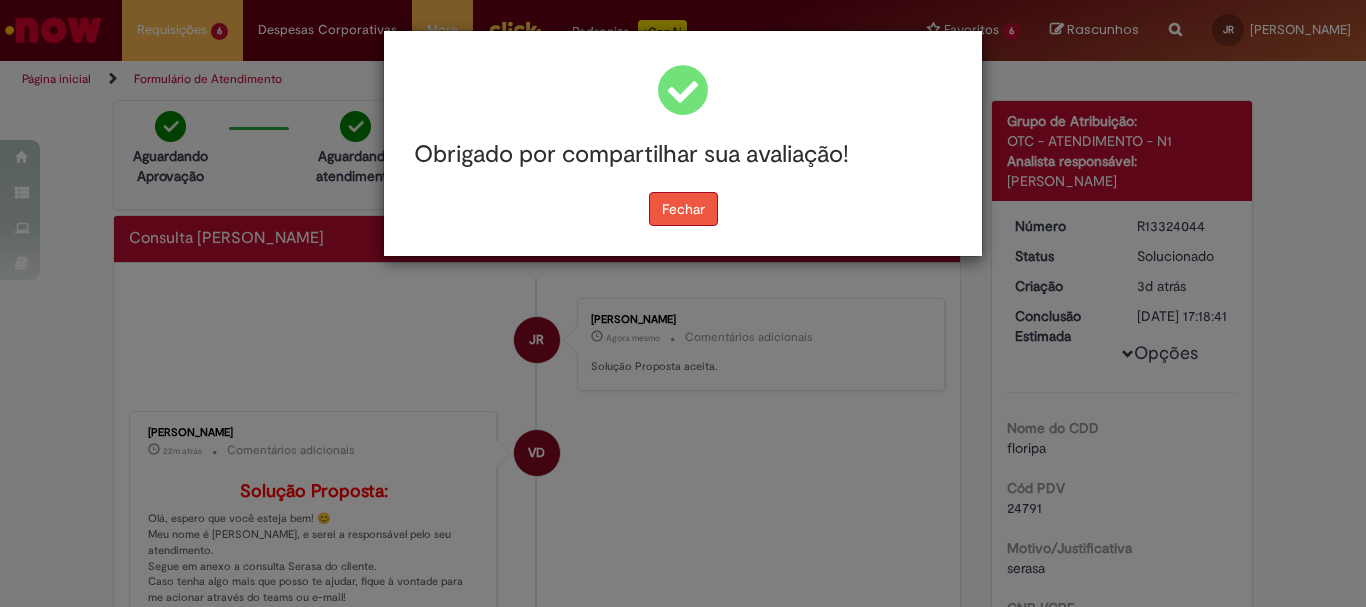 click on "Fechar" at bounding box center (683, 209) 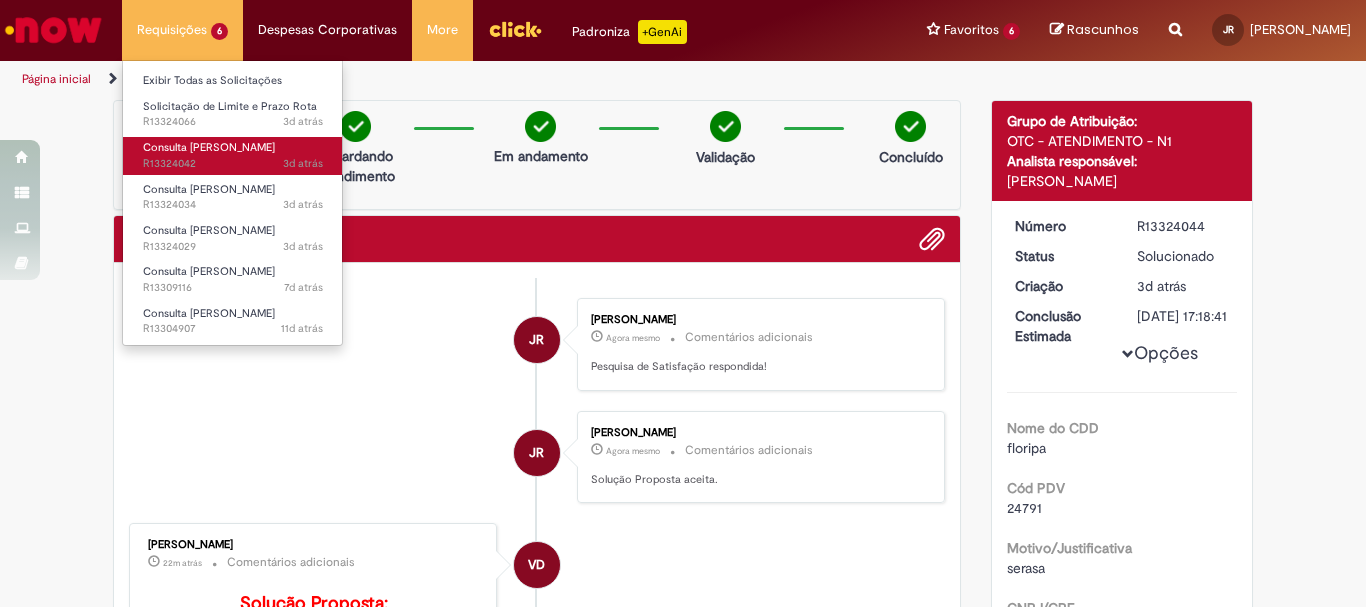 click on "3d atrás 3 dias atrás  R13324042" at bounding box center (233, 164) 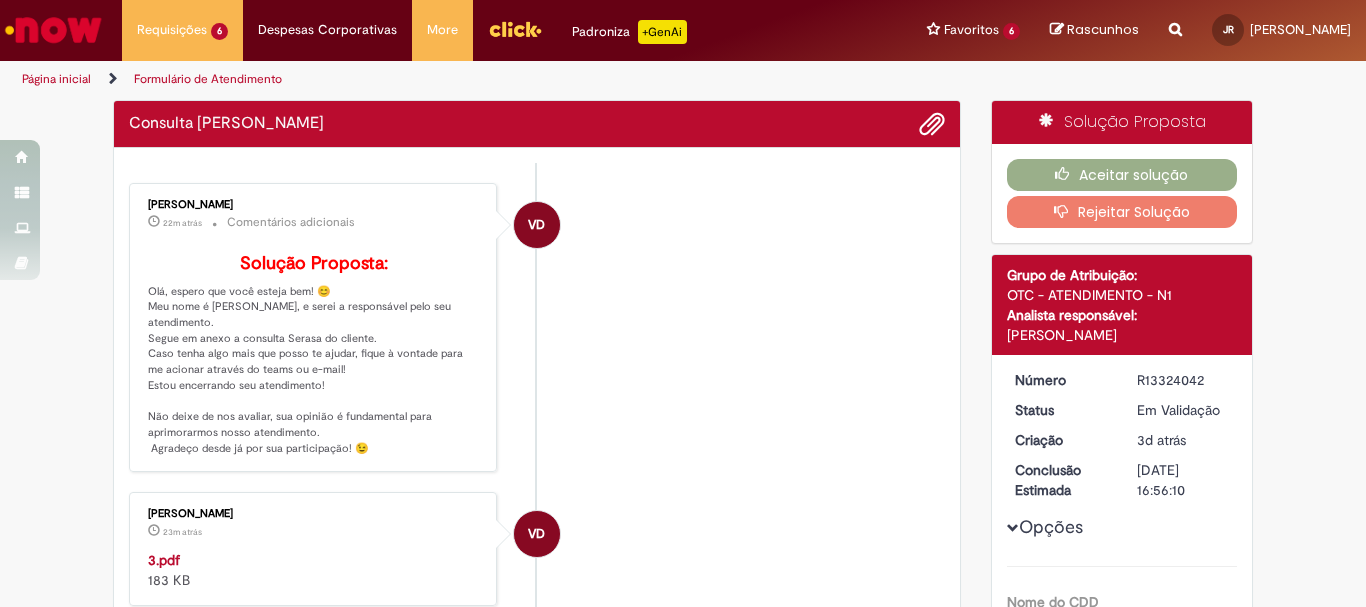 click on "Aceitar solução   Rejeitar Solução" at bounding box center (1122, 193) 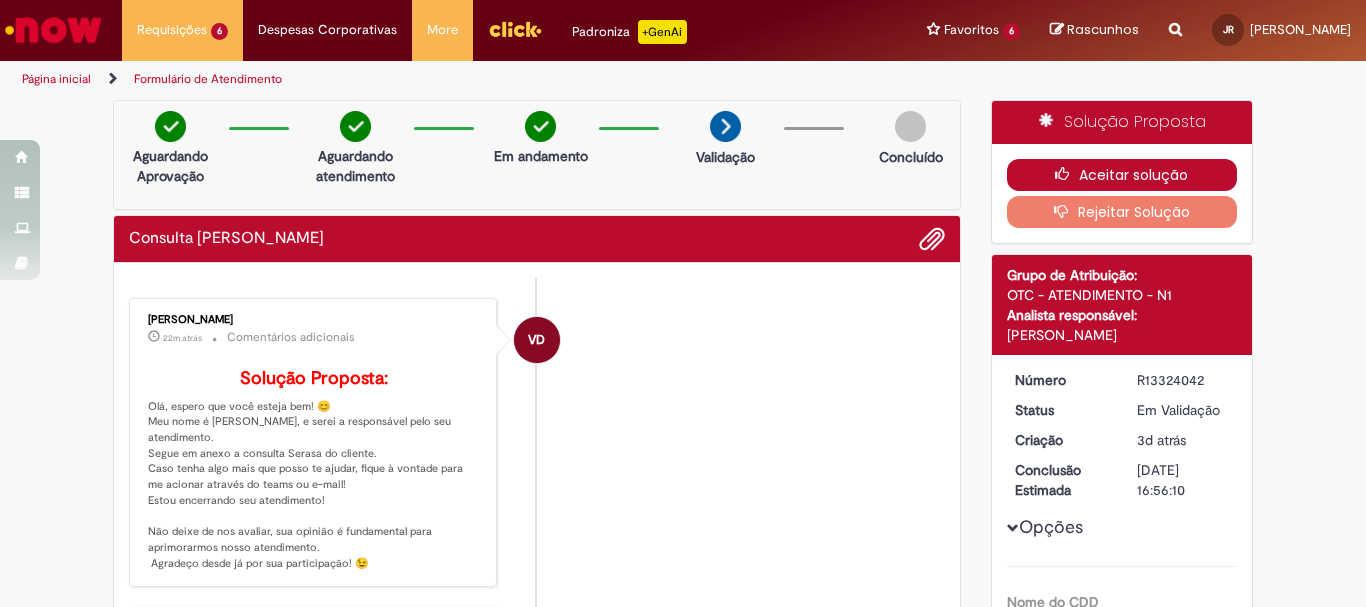 click on "Aceitar solução" at bounding box center [1122, 175] 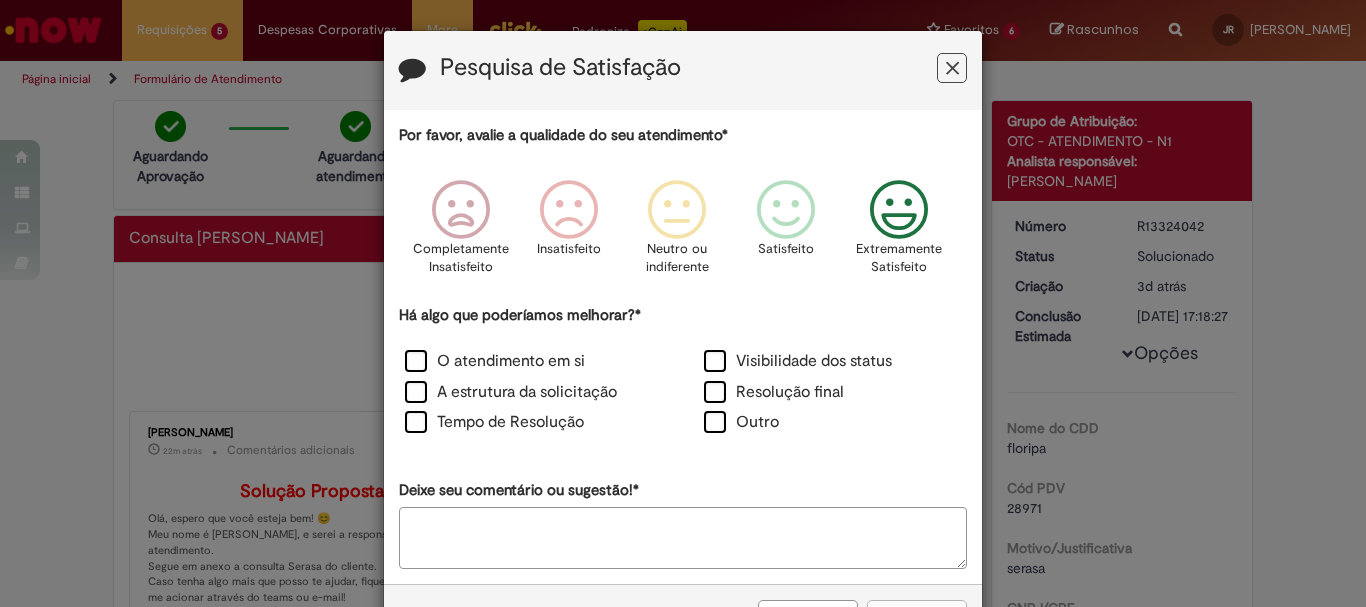 click at bounding box center (899, 210) 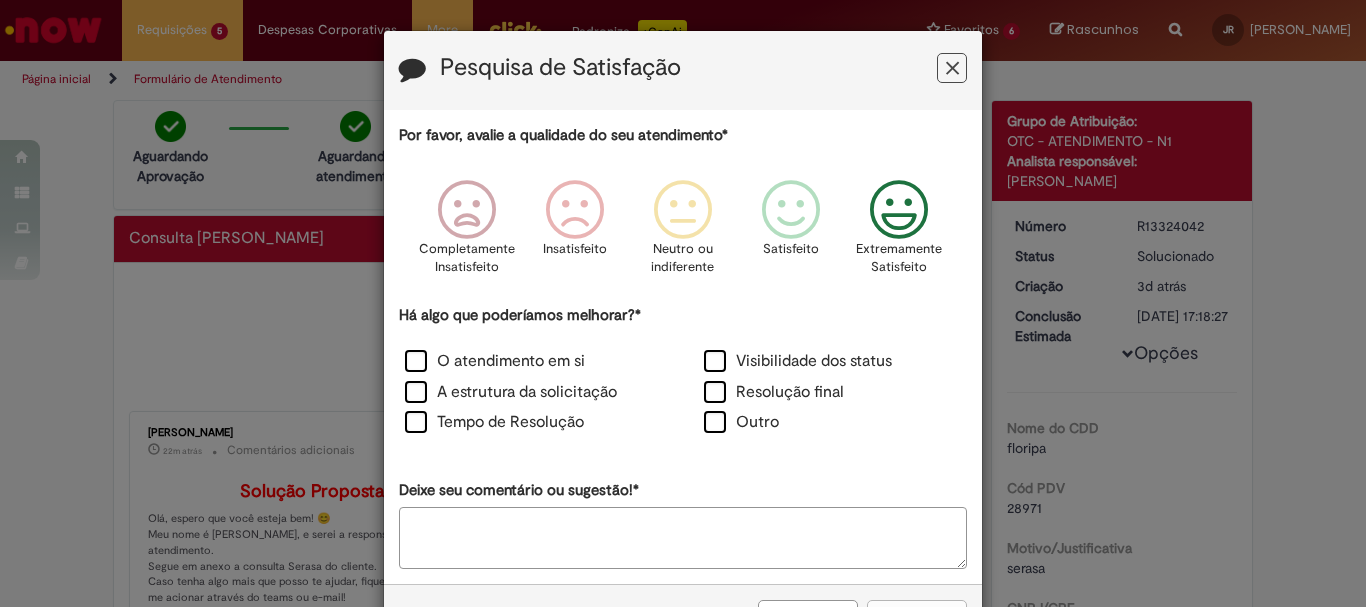 click on "Resolução final" at bounding box center [832, 394] 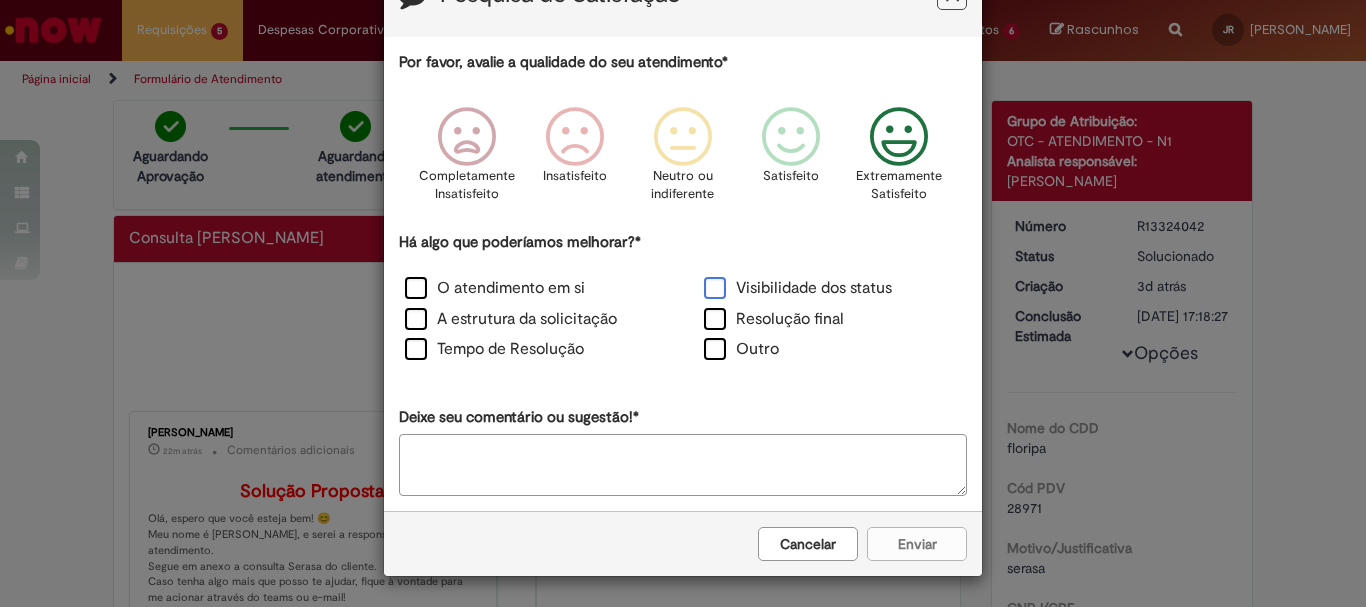 click on "Visibilidade dos status" at bounding box center [798, 288] 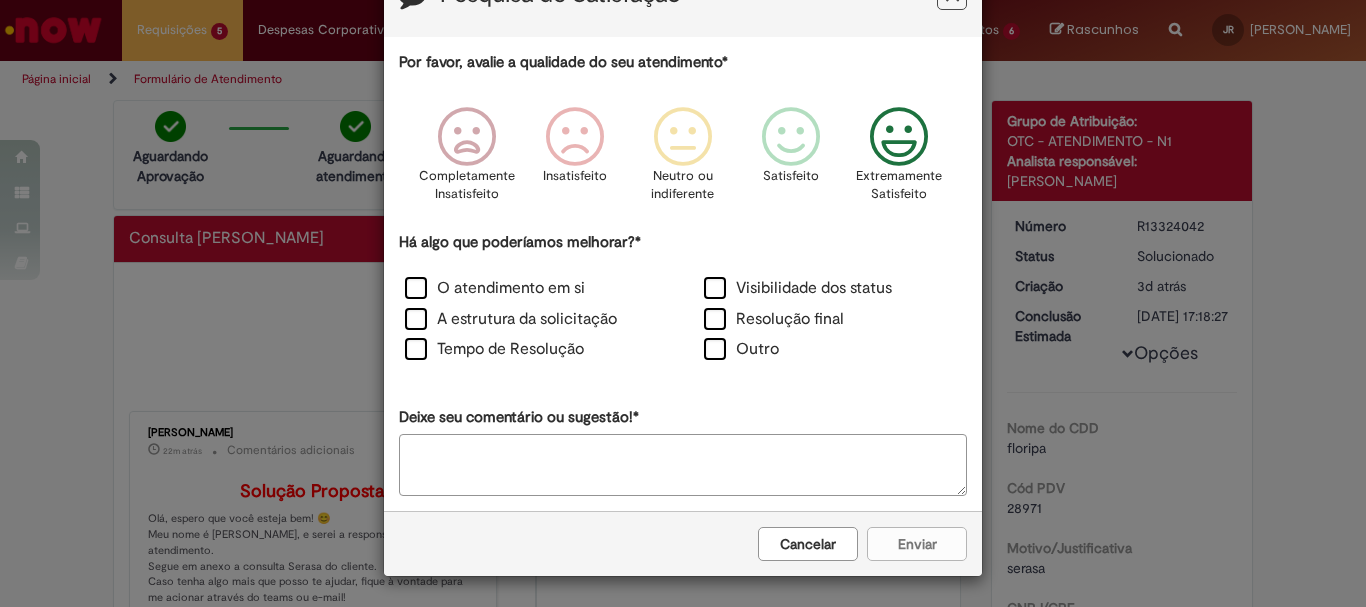 scroll, scrollTop: 73, scrollLeft: 0, axis: vertical 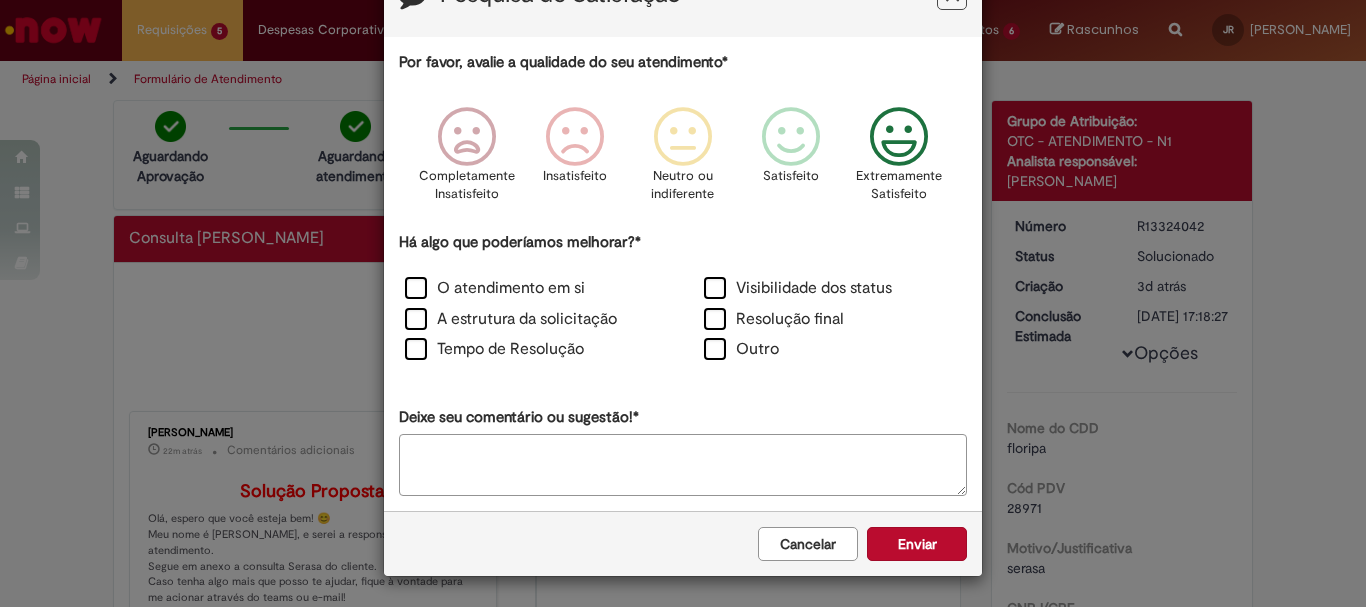 click on "Enviar" at bounding box center (917, 544) 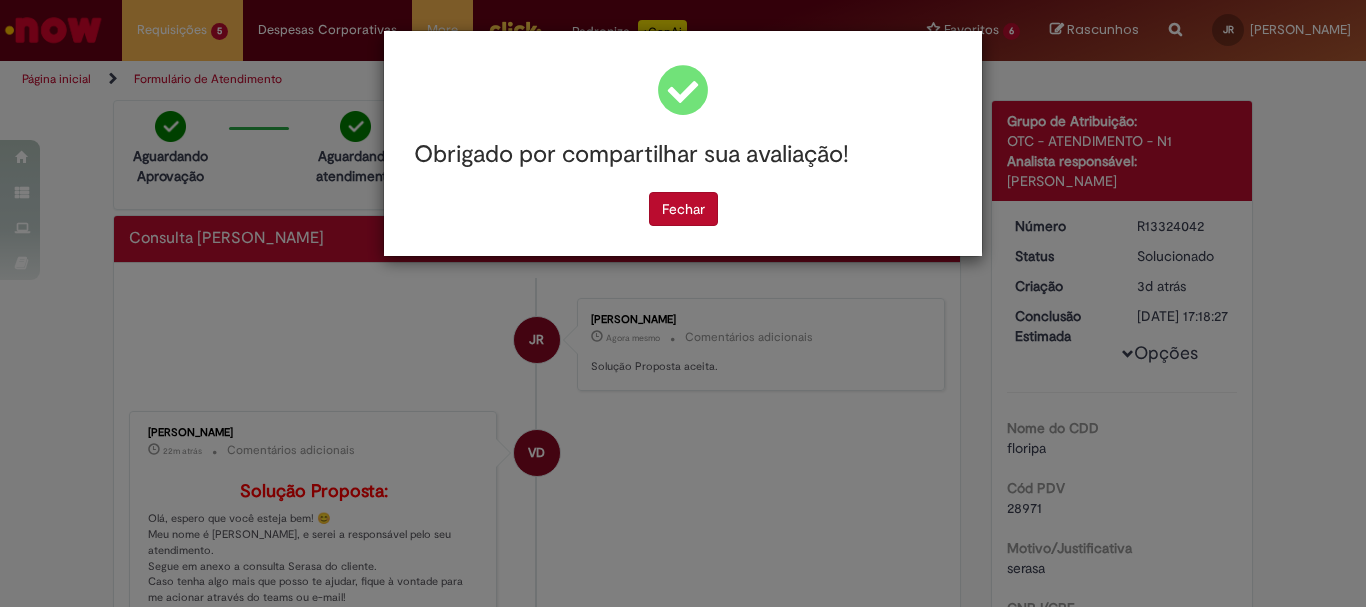 scroll, scrollTop: 0, scrollLeft: 0, axis: both 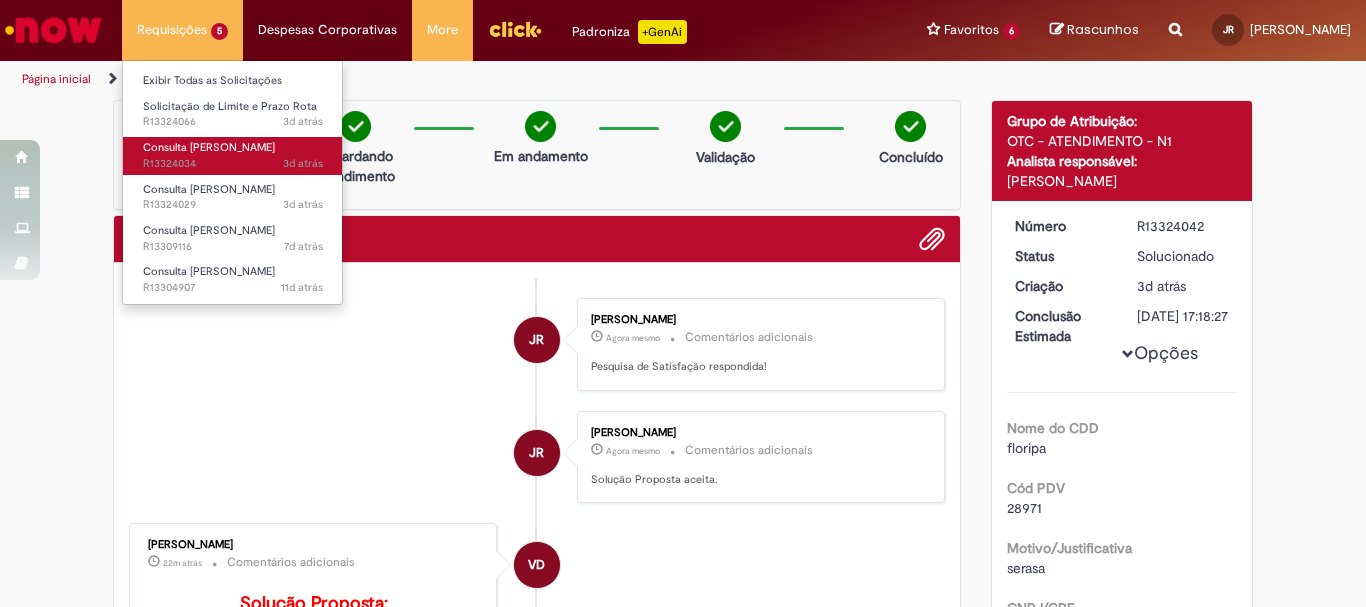 click on "Consulta [PERSON_NAME]" at bounding box center (209, 147) 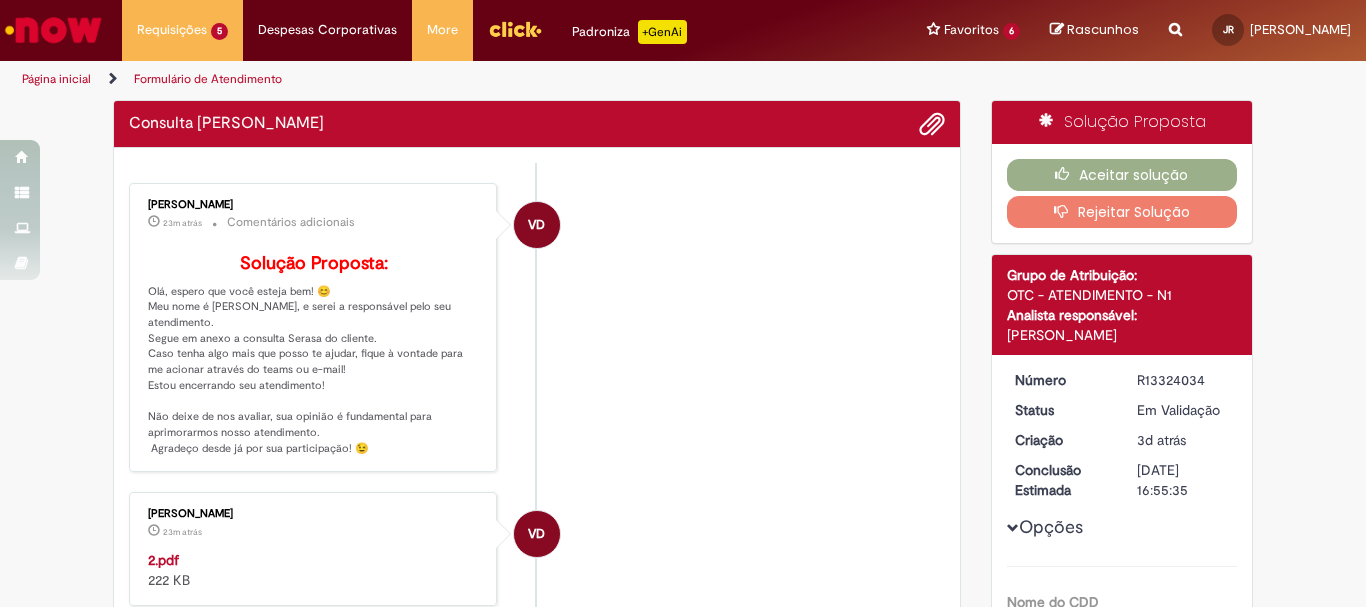 click on "2.pdf" at bounding box center [163, 560] 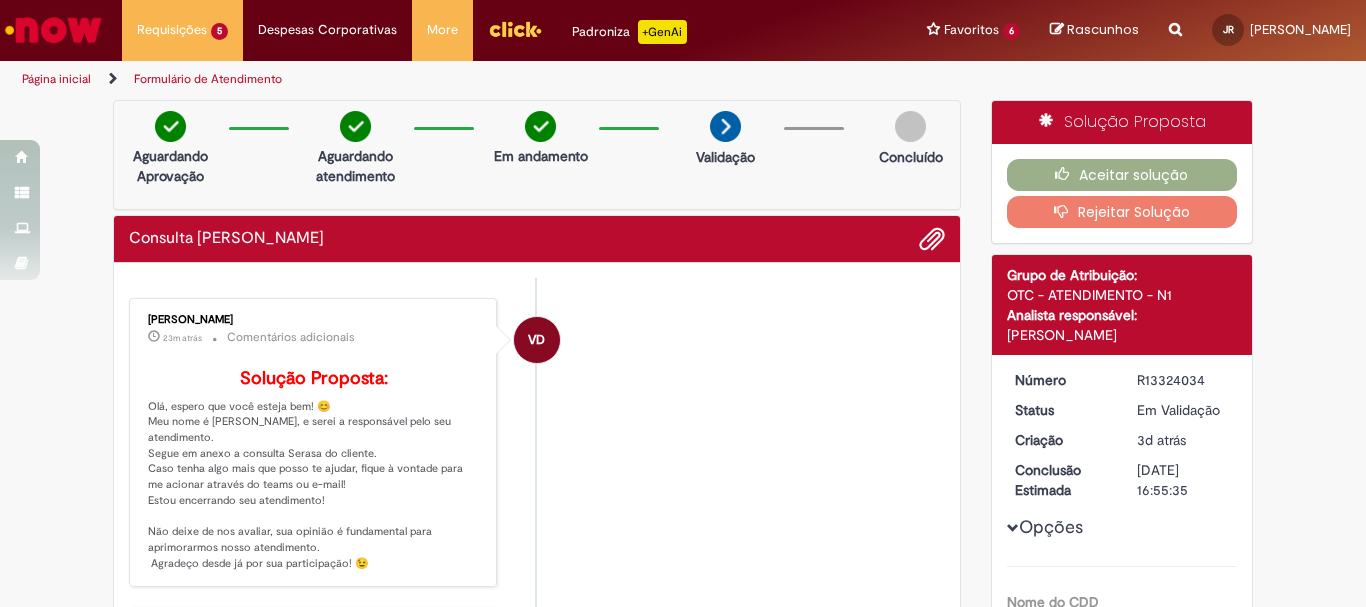 drag, startPoint x: 712, startPoint y: 229, endPoint x: 888, endPoint y: 203, distance: 177.9101 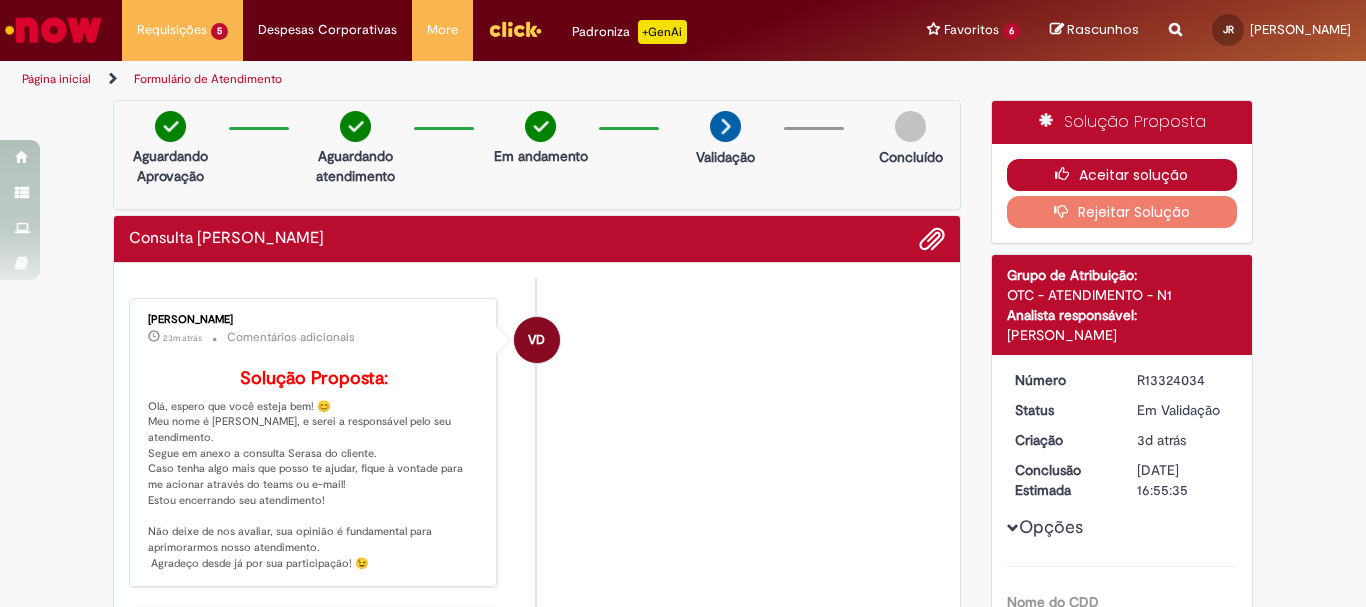 click at bounding box center (1067, 174) 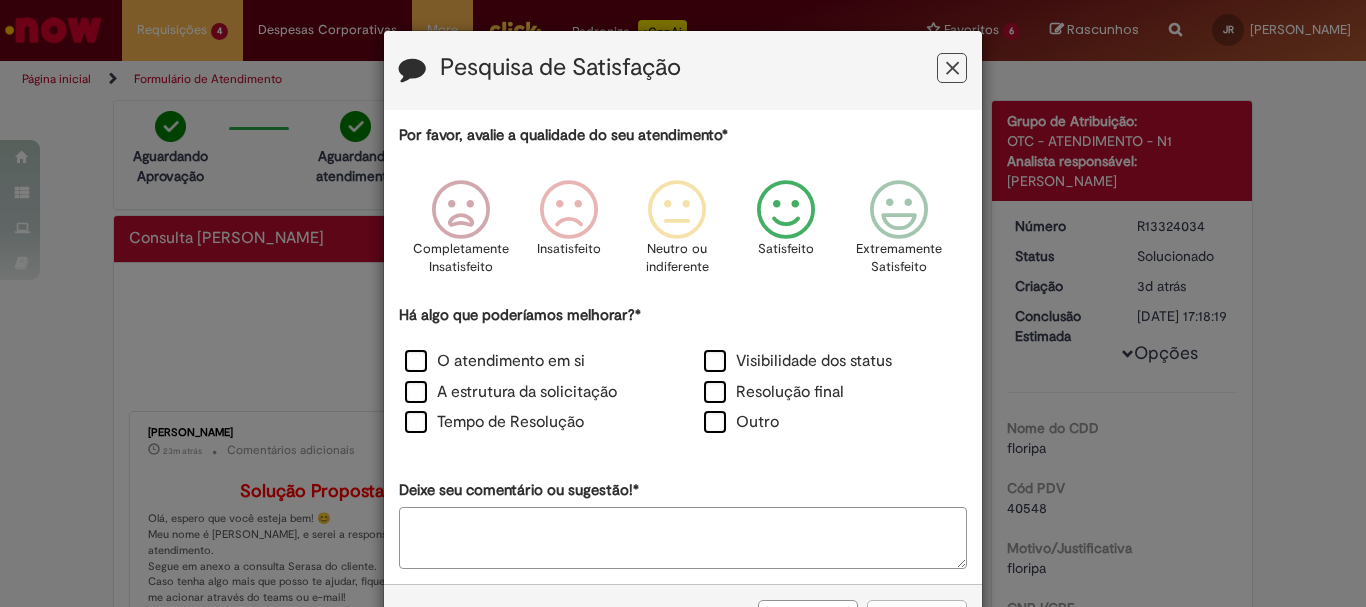 click at bounding box center (899, 210) 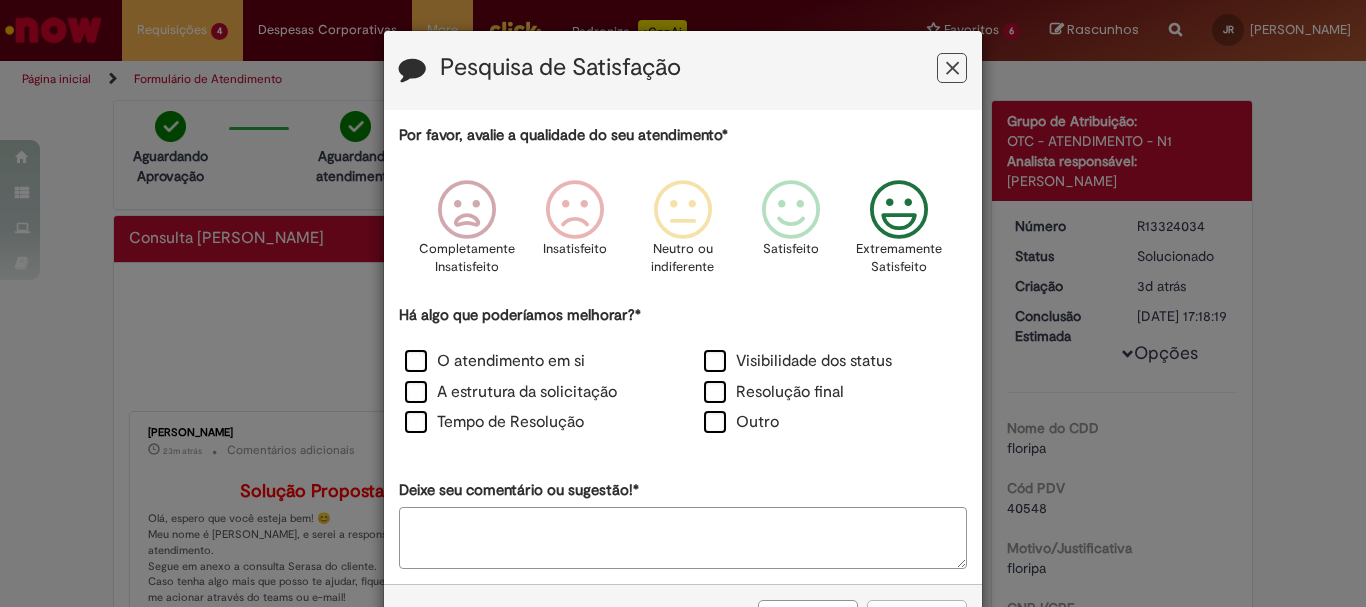 click on "Visibilidade dos status" at bounding box center (832, 363) 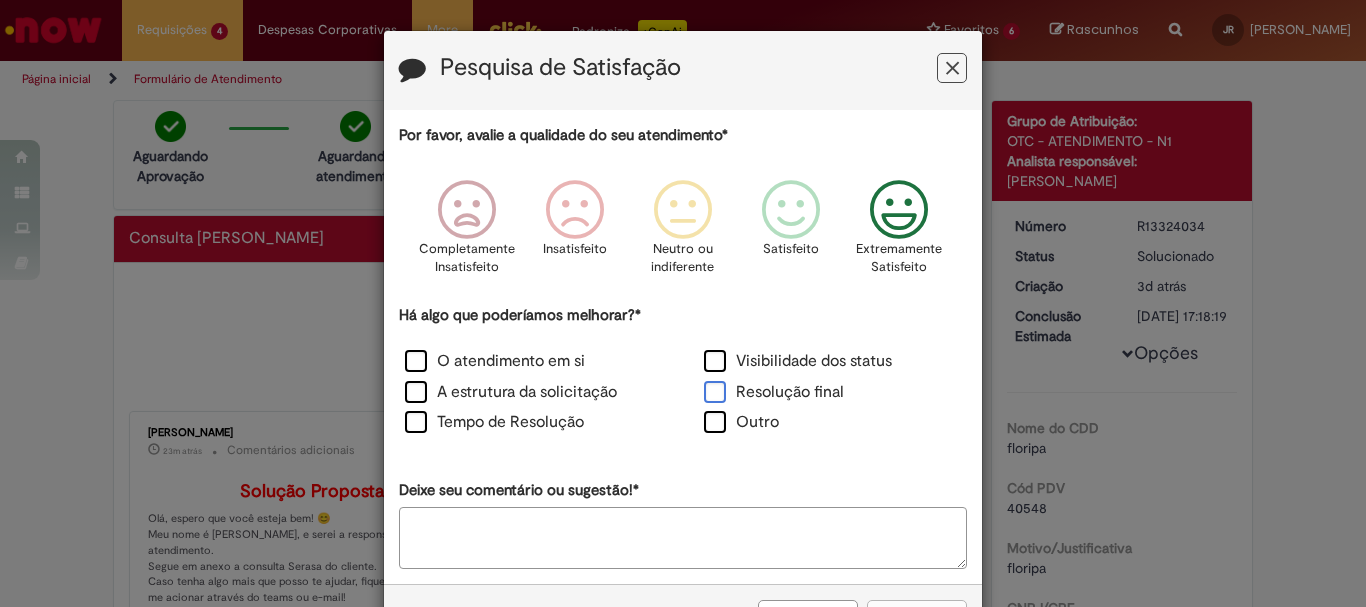 click on "Resolução final" at bounding box center (774, 392) 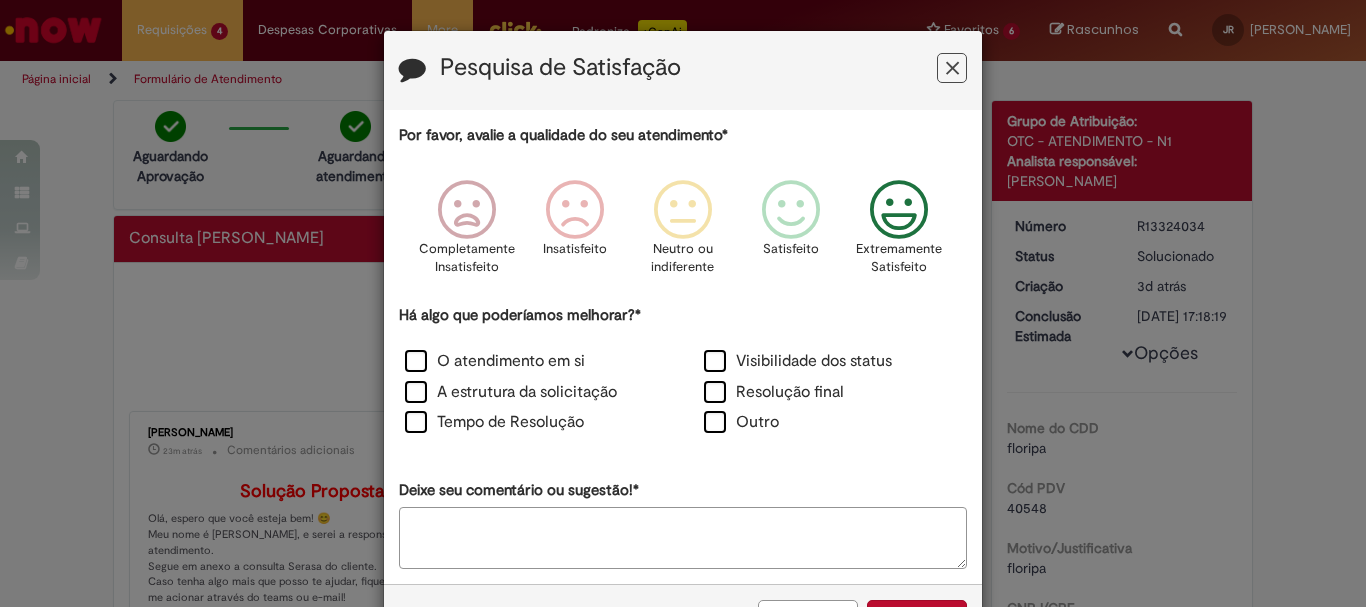 scroll, scrollTop: 73, scrollLeft: 0, axis: vertical 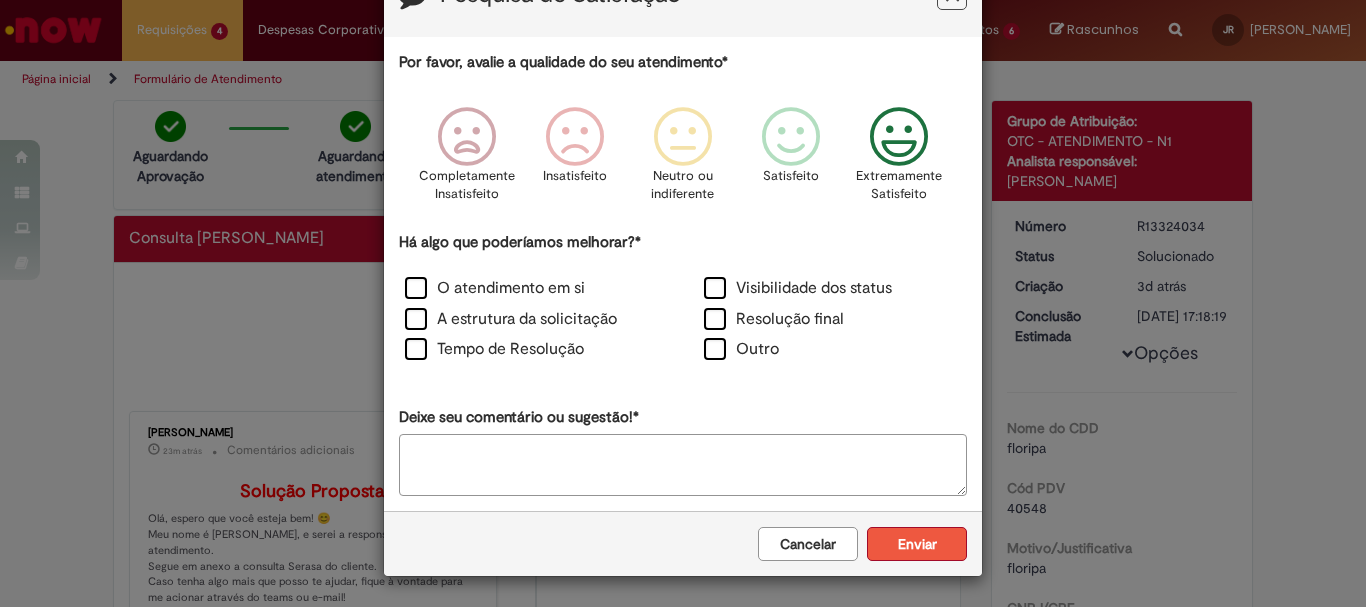 click on "Enviar" at bounding box center (917, 544) 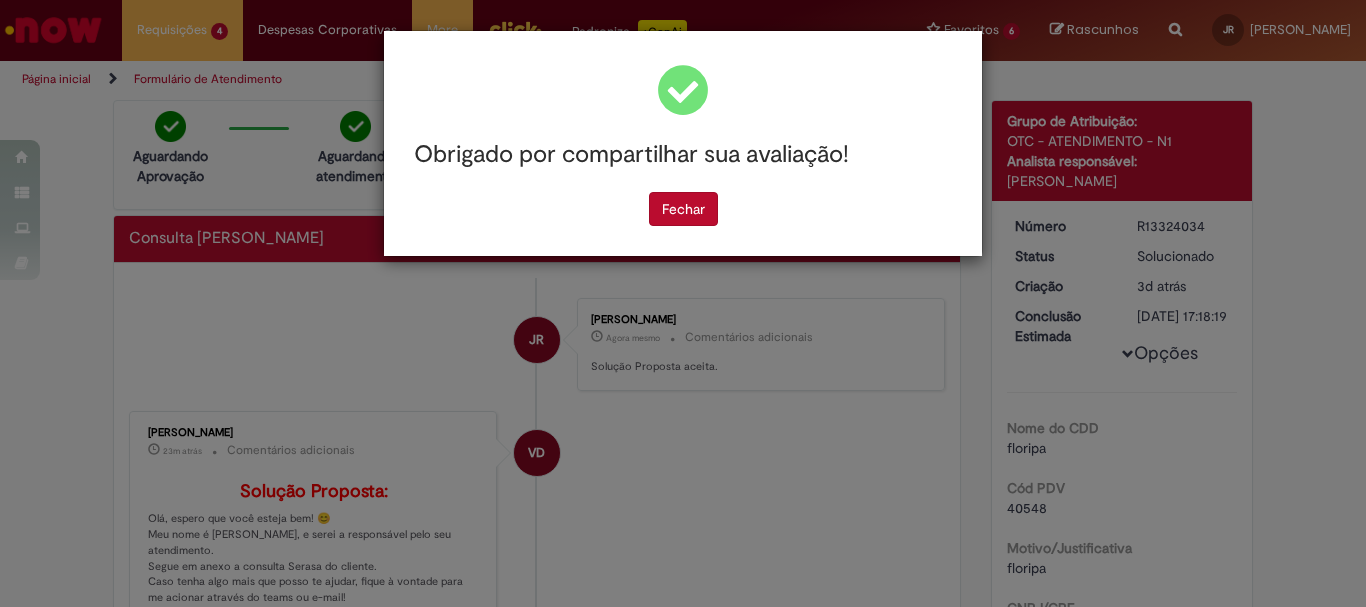 scroll, scrollTop: 0, scrollLeft: 0, axis: both 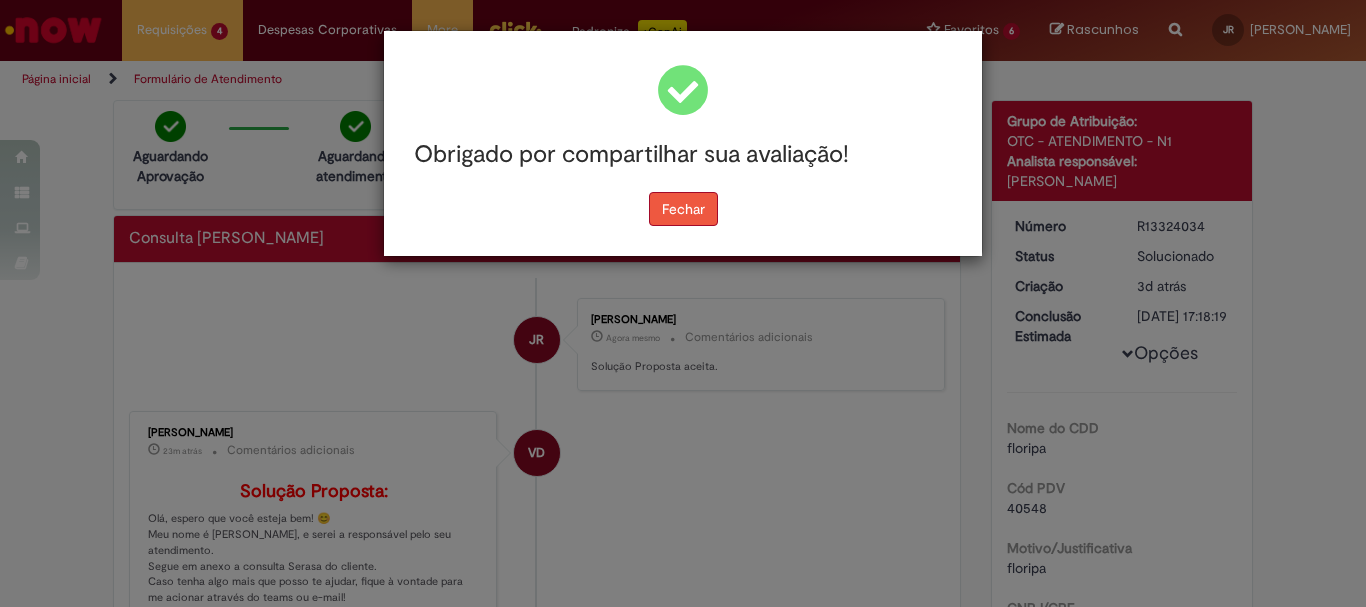 click on "Fechar" at bounding box center (683, 209) 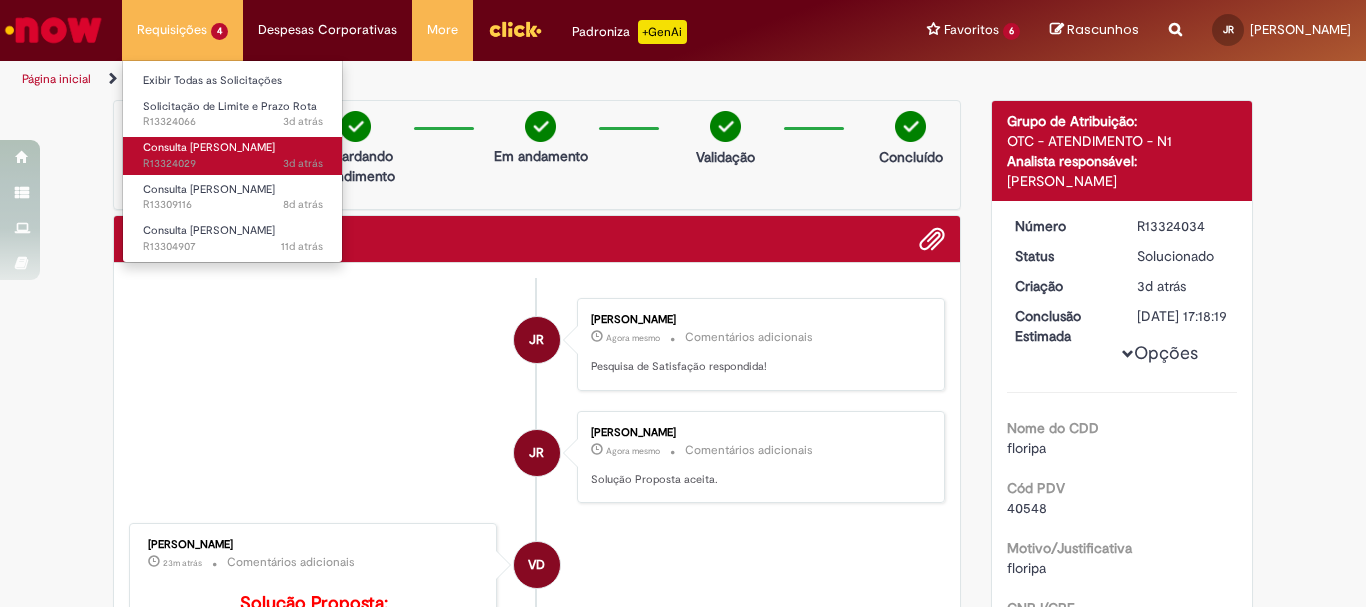 click on "3d atrás 3 dias atrás  R13324029" at bounding box center (233, 164) 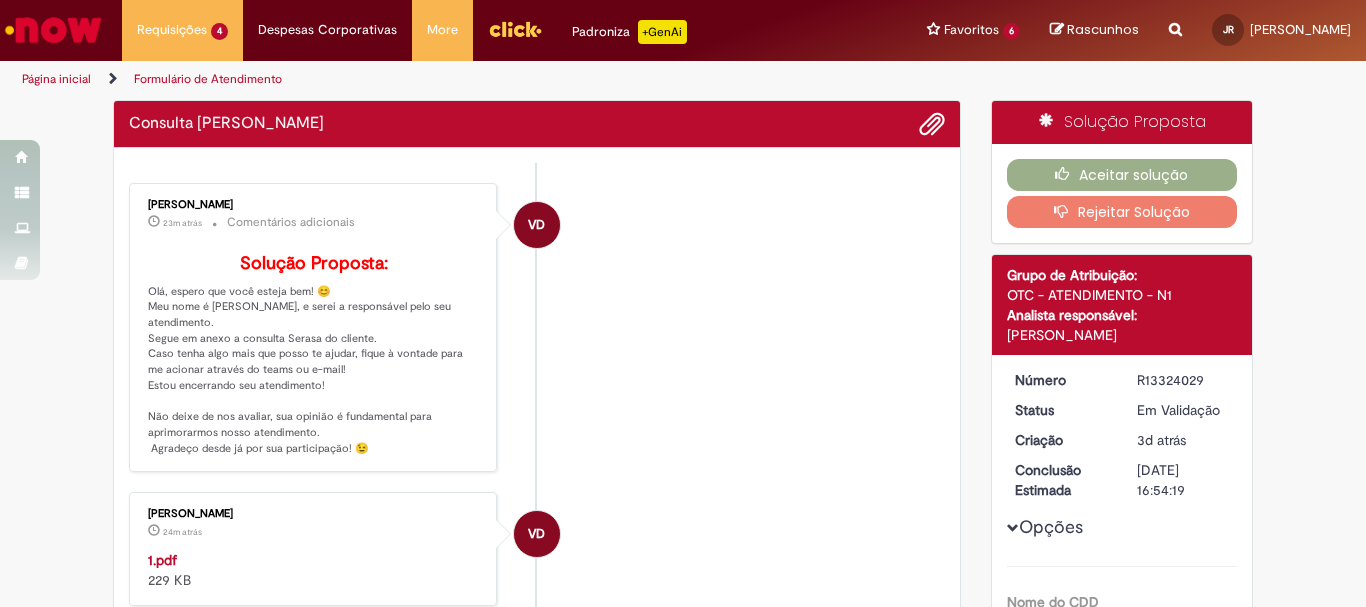 scroll, scrollTop: 100, scrollLeft: 0, axis: vertical 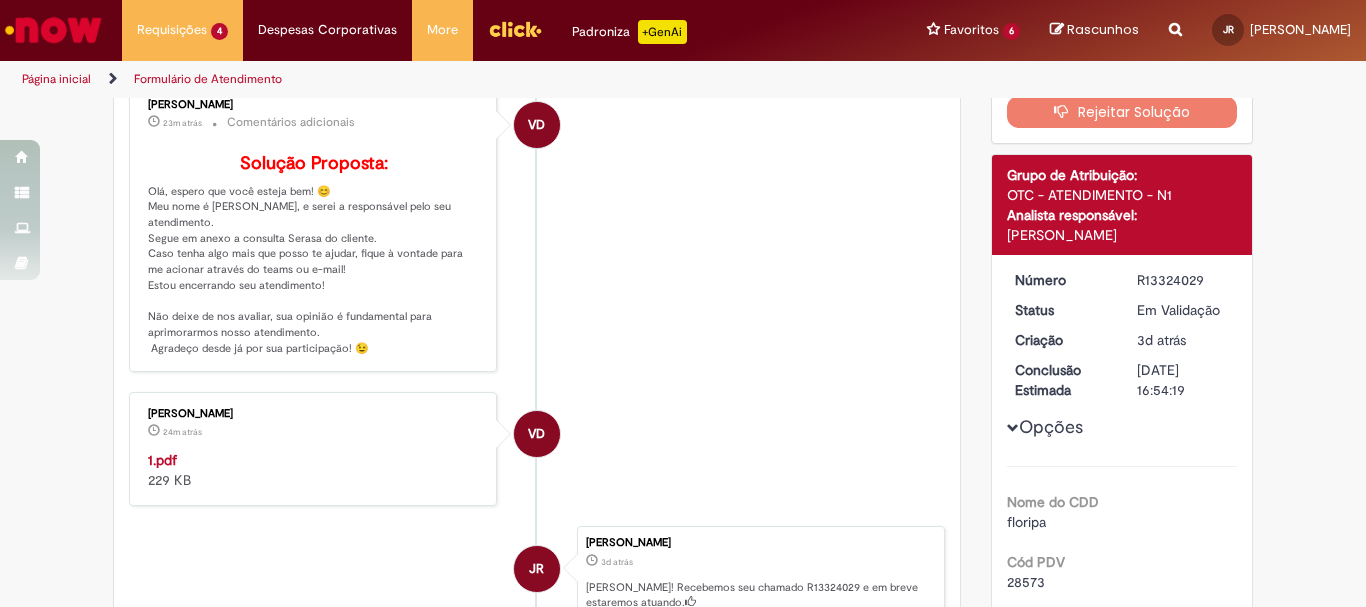 click on "1.pdf" at bounding box center [162, 460] 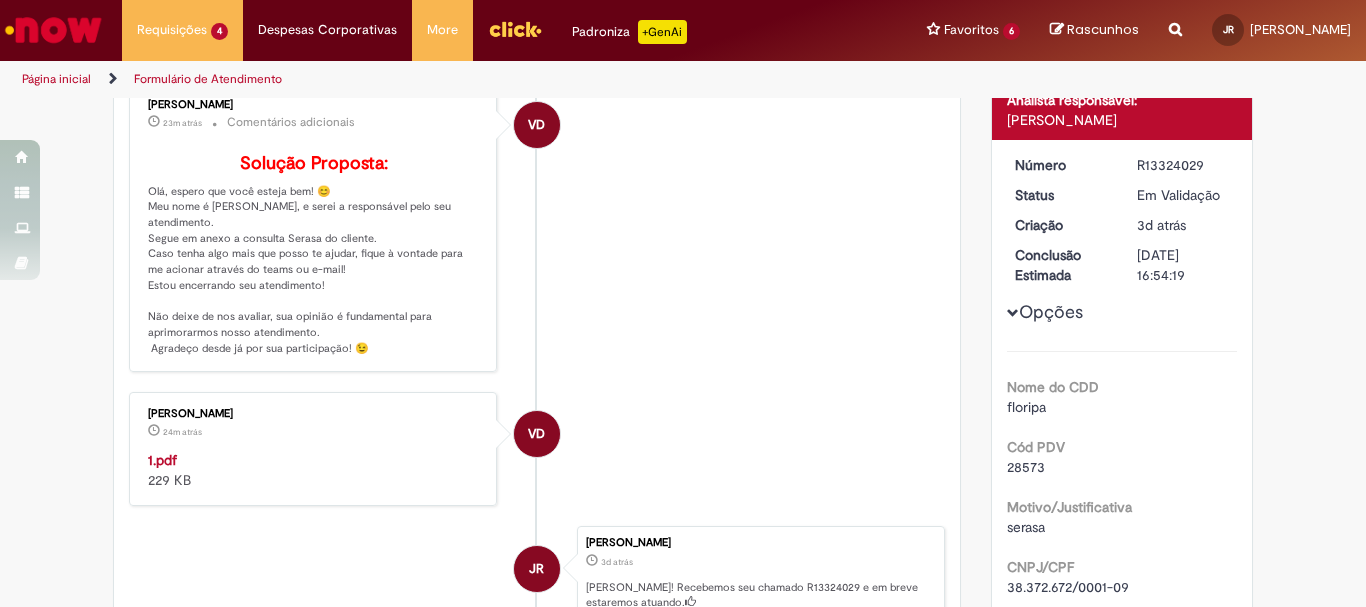 scroll, scrollTop: 0, scrollLeft: 0, axis: both 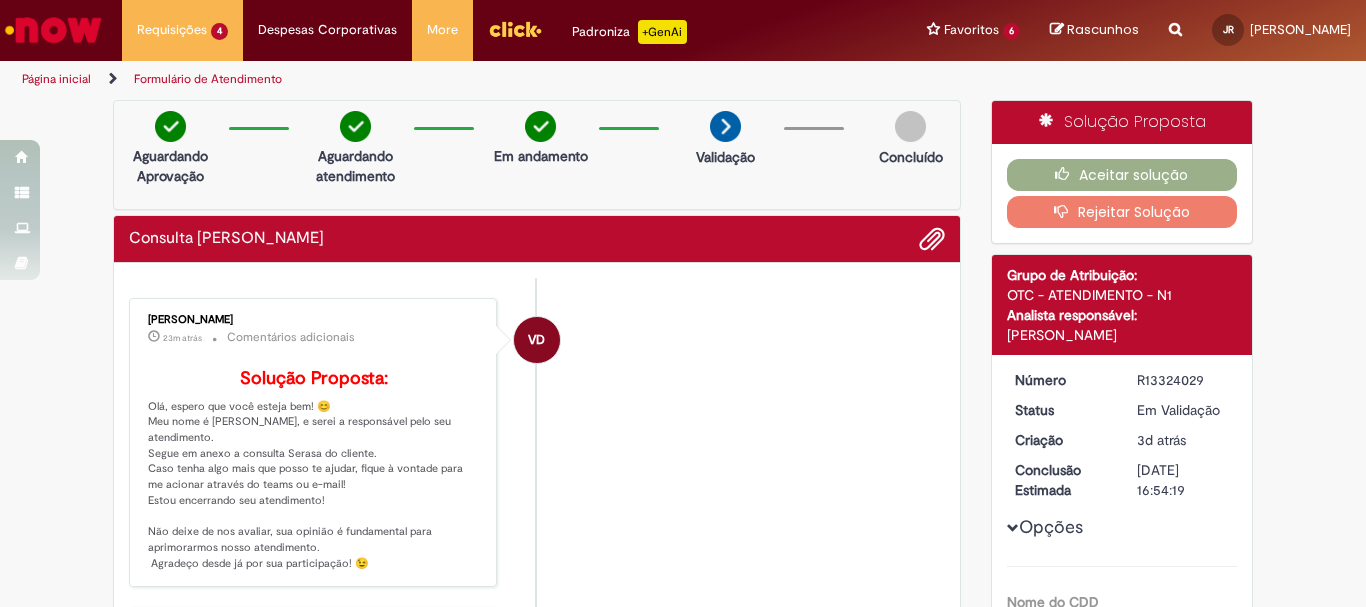click on "Enviar
VD
[PERSON_NAME]
23m atrás 23 minutos atrás     Comentários adicionais
Solução Proposta:
Olá, espero que você esteja bem! 😊
Meu nome é [PERSON_NAME], e serei a responsável pelo seu atendimento.
Segue em anexo a consulta Serasa do cliente.
Caso tenha algo mais que posso te ajudar, fique à vontade para me acionar através do teams ou e-mail!
Estou encerrando seu atendimento!
Não deixe de nos avaliar, sua opinião é fundamental para aprimorarmos nosso atendimento.
Agradeço desde já por sua participação! 😉
VD" at bounding box center (537, 607) 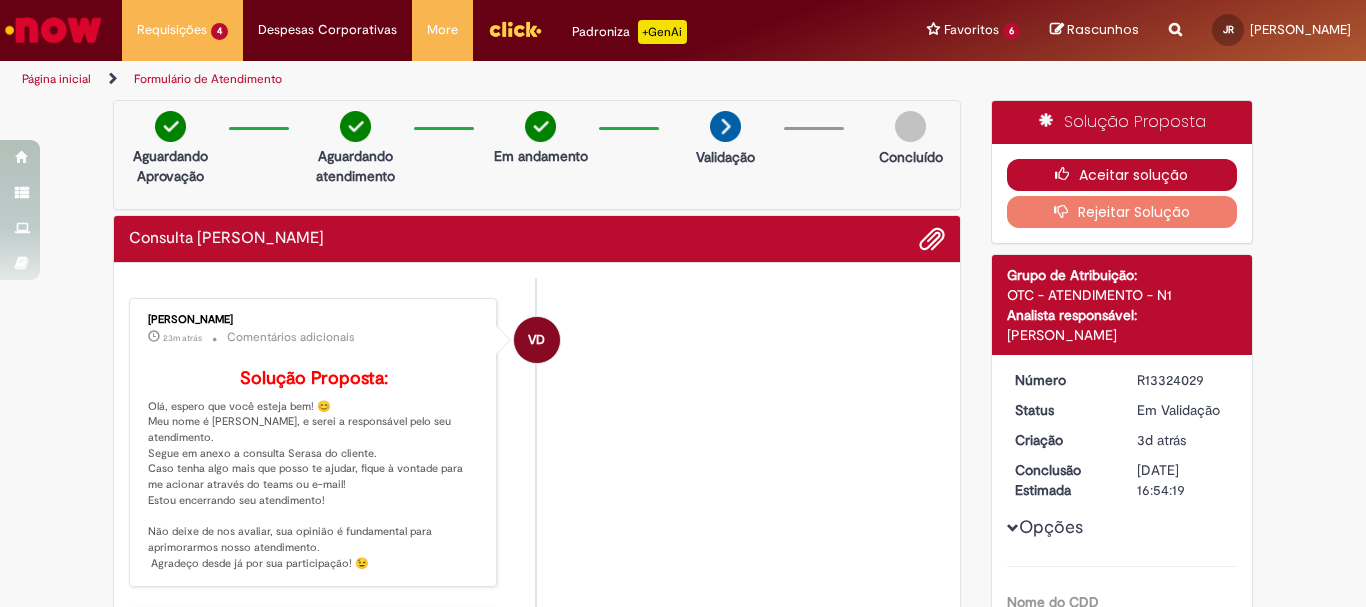 click on "Aceitar solução" at bounding box center (1122, 175) 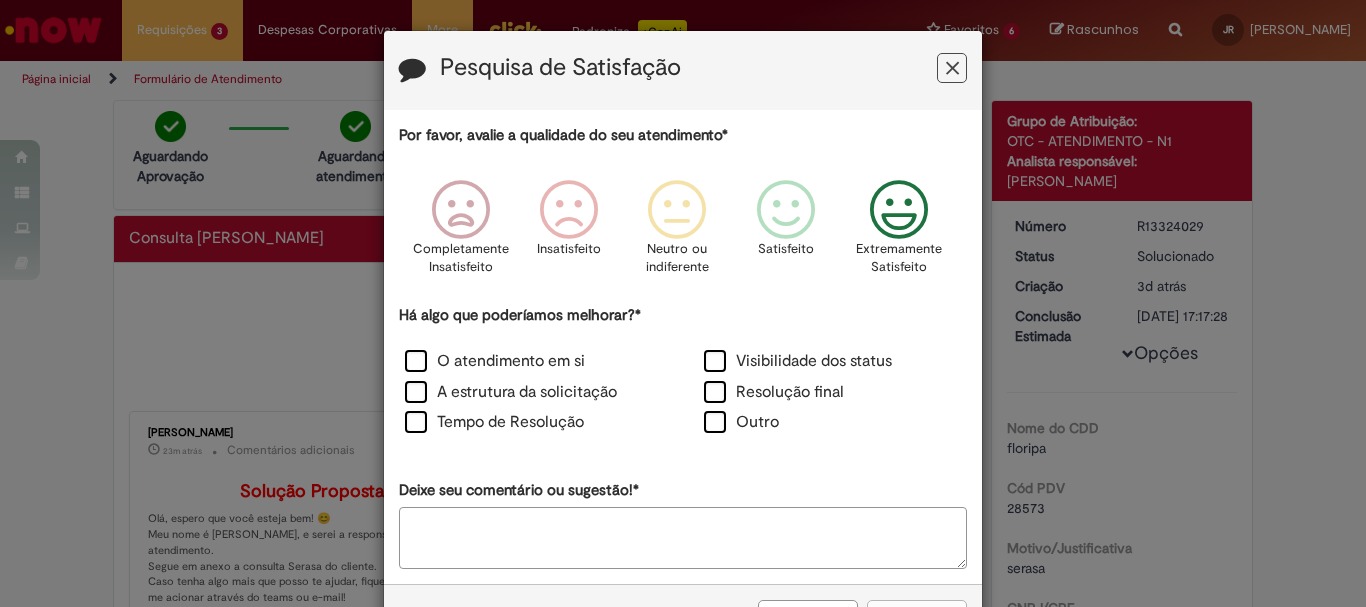 drag, startPoint x: 846, startPoint y: 234, endPoint x: 924, endPoint y: 229, distance: 78.160095 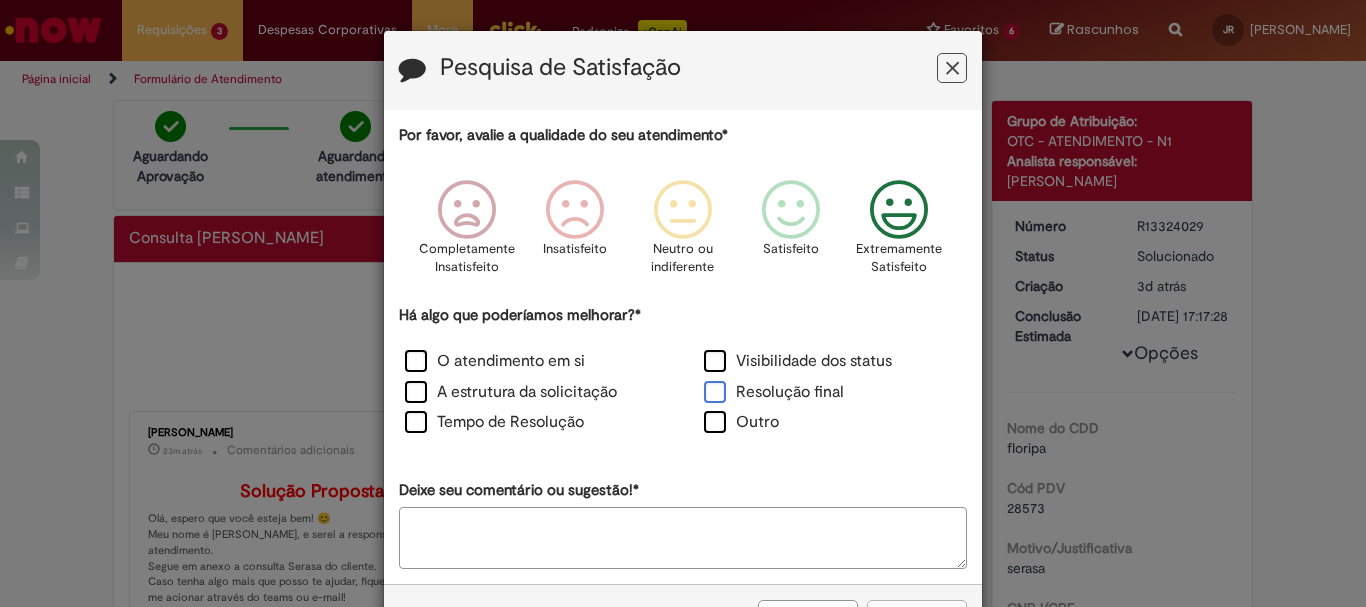click on "Resolução final" at bounding box center (774, 392) 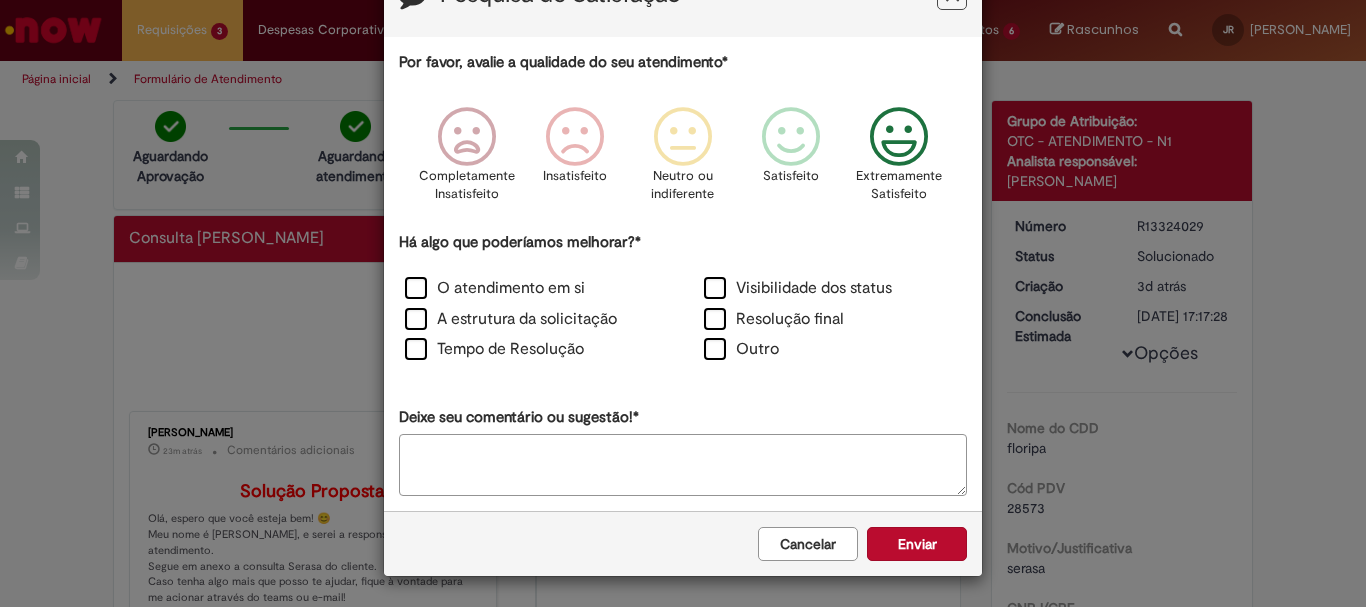 click on "Cancelar   Enviar" at bounding box center (683, 543) 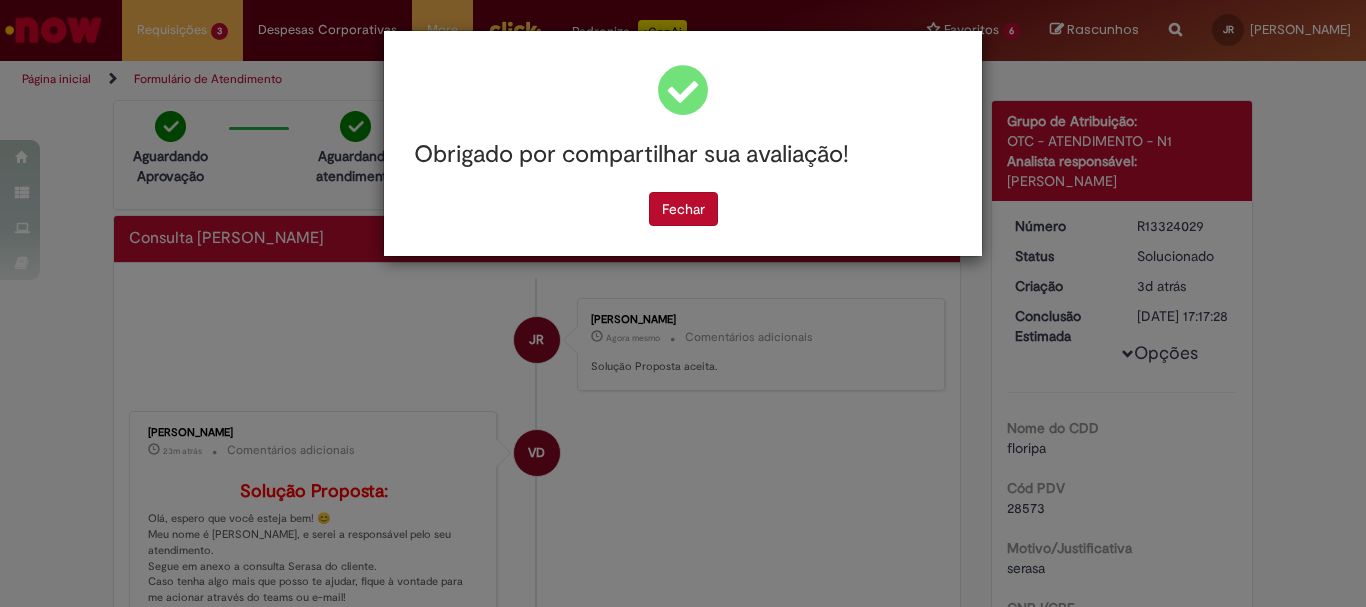 scroll, scrollTop: 0, scrollLeft: 0, axis: both 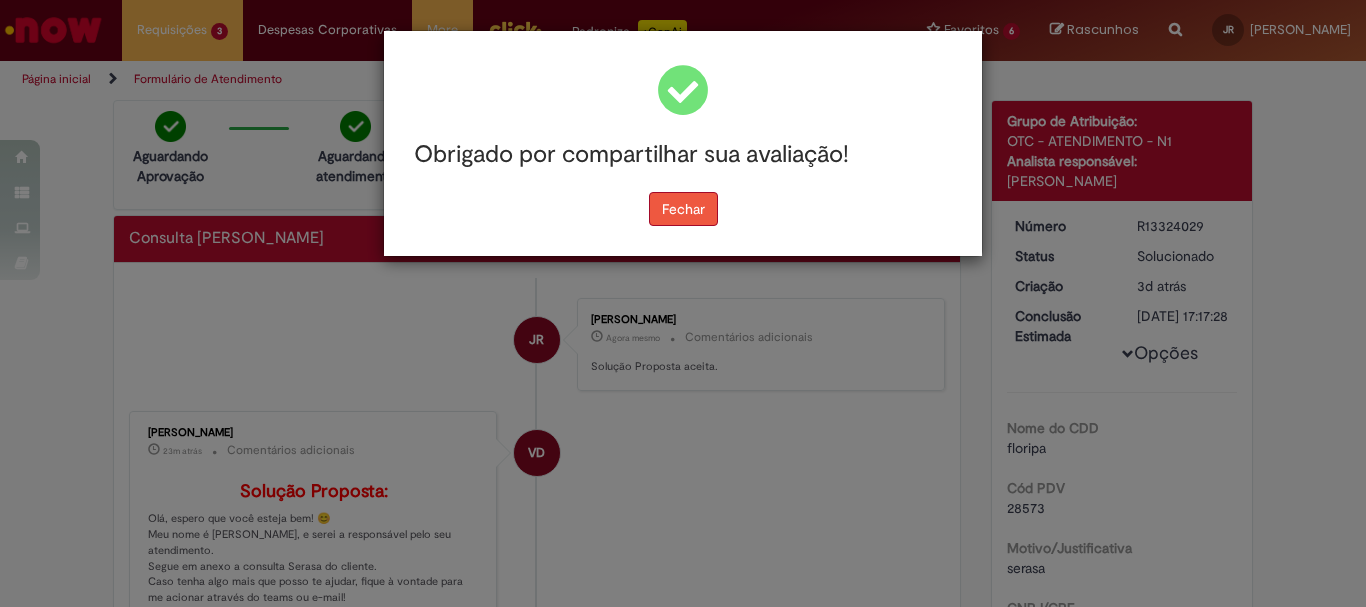 click on "Fechar" at bounding box center (683, 209) 